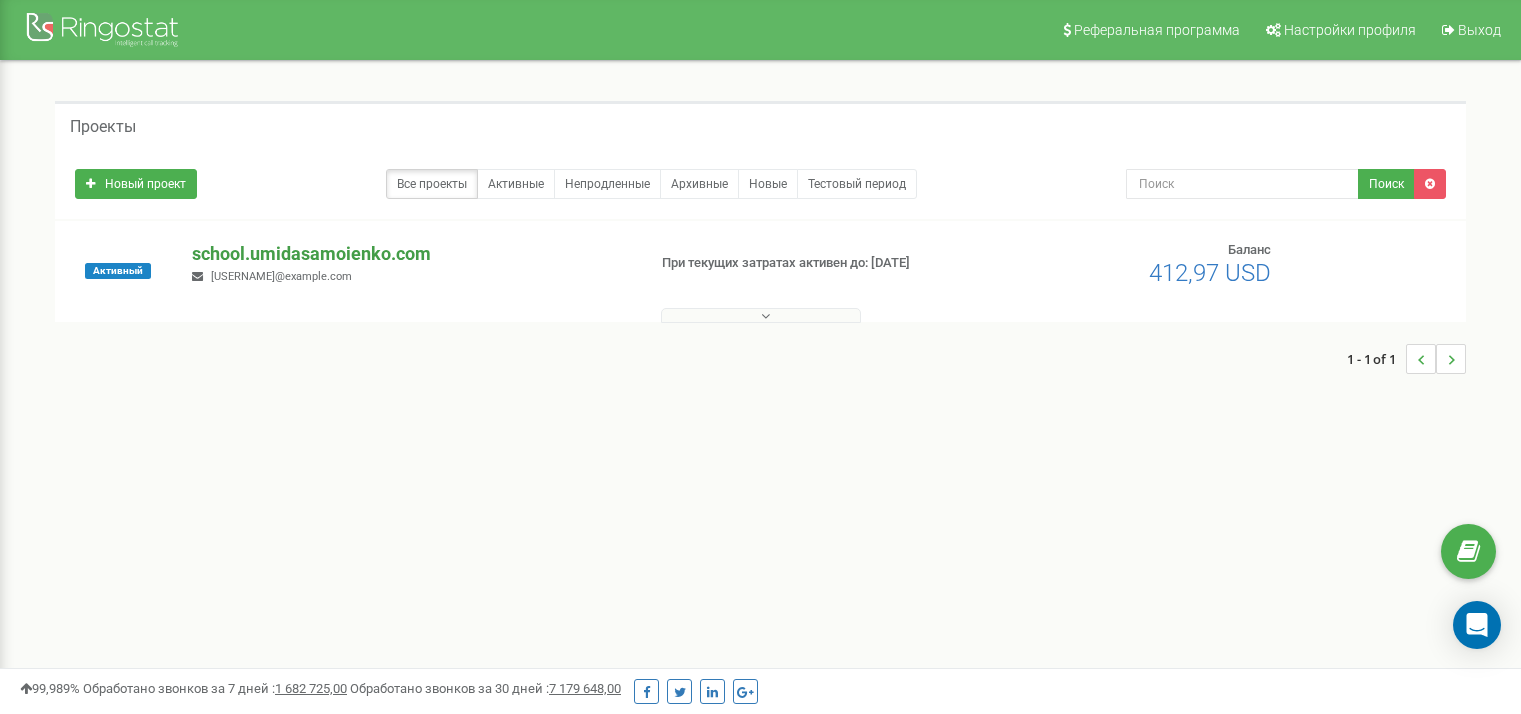 scroll, scrollTop: 0, scrollLeft: 0, axis: both 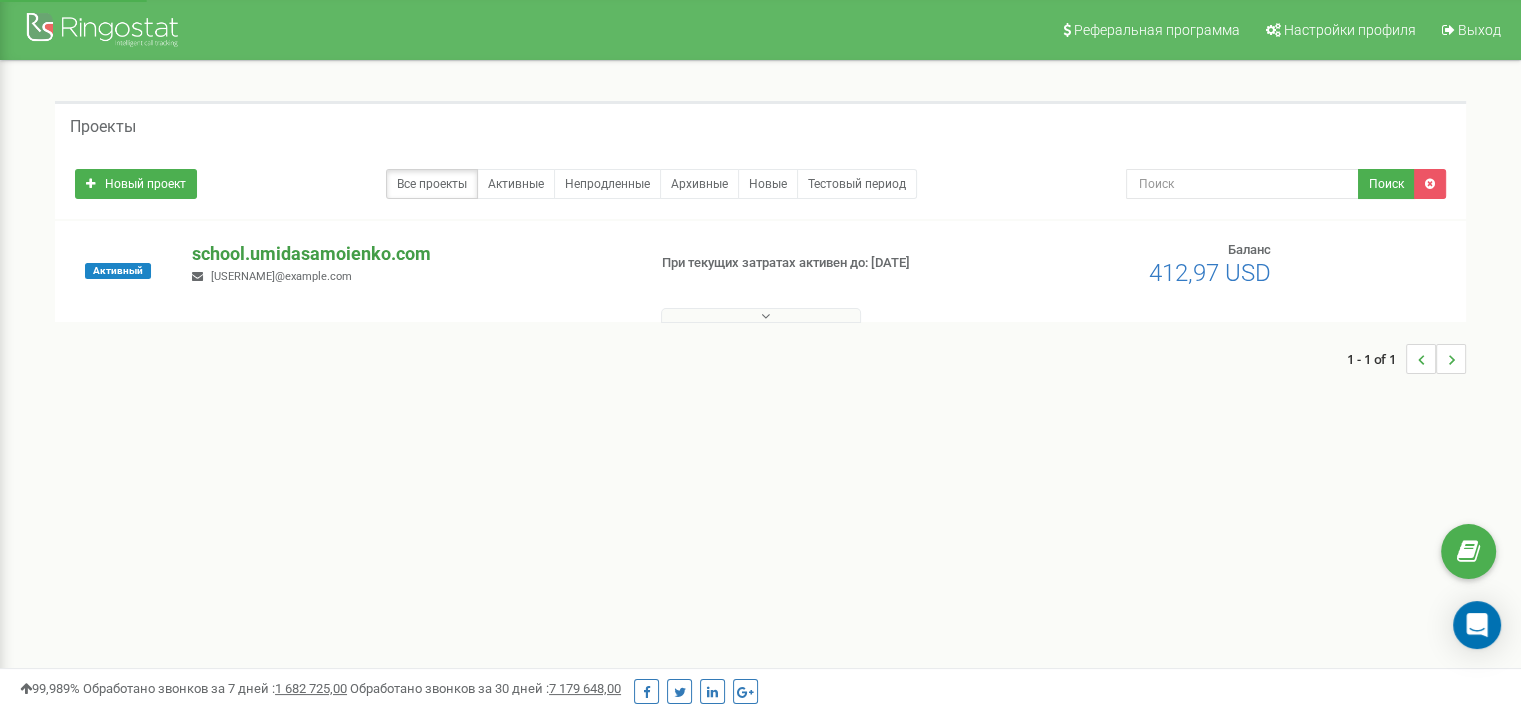 click on "school.umidasamoienko.com" at bounding box center (410, 254) 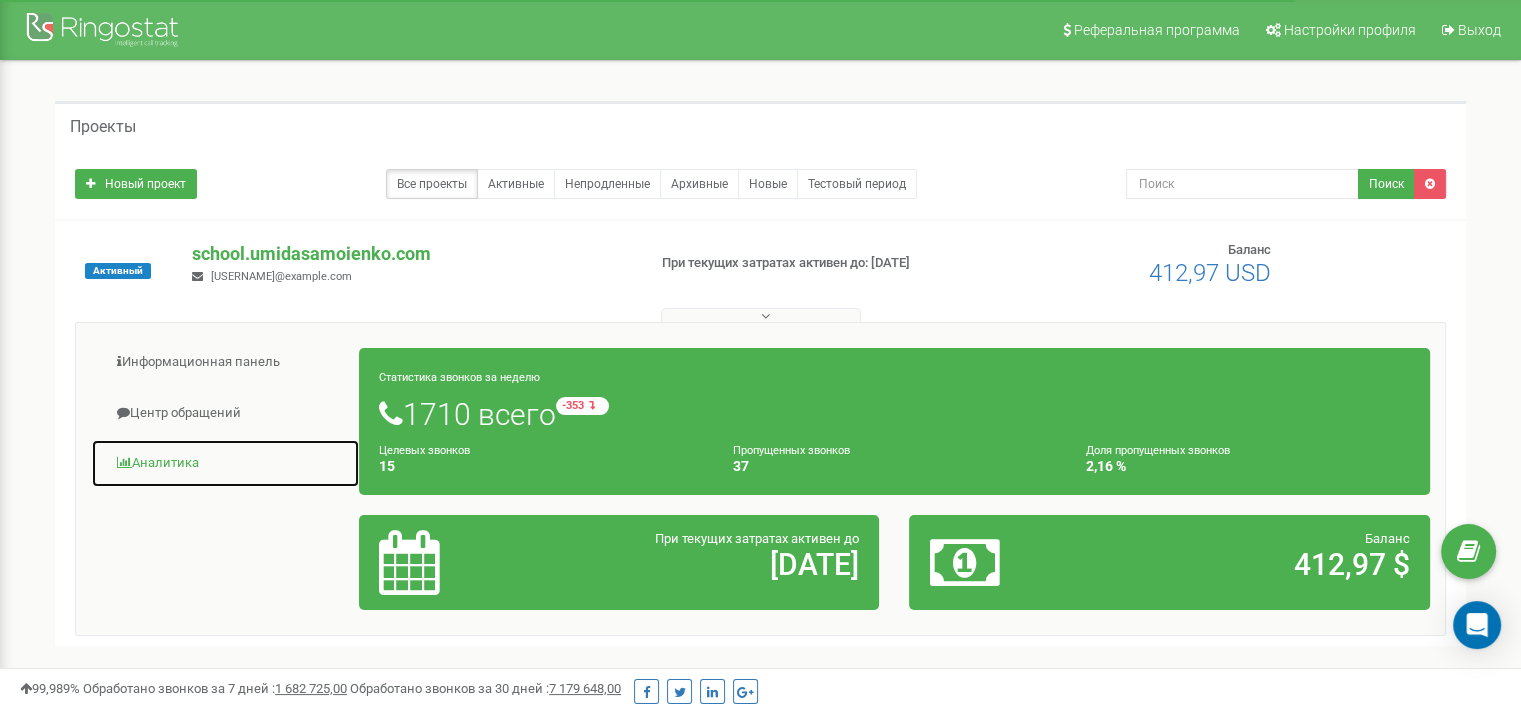 click on "Аналитика" at bounding box center (225, 463) 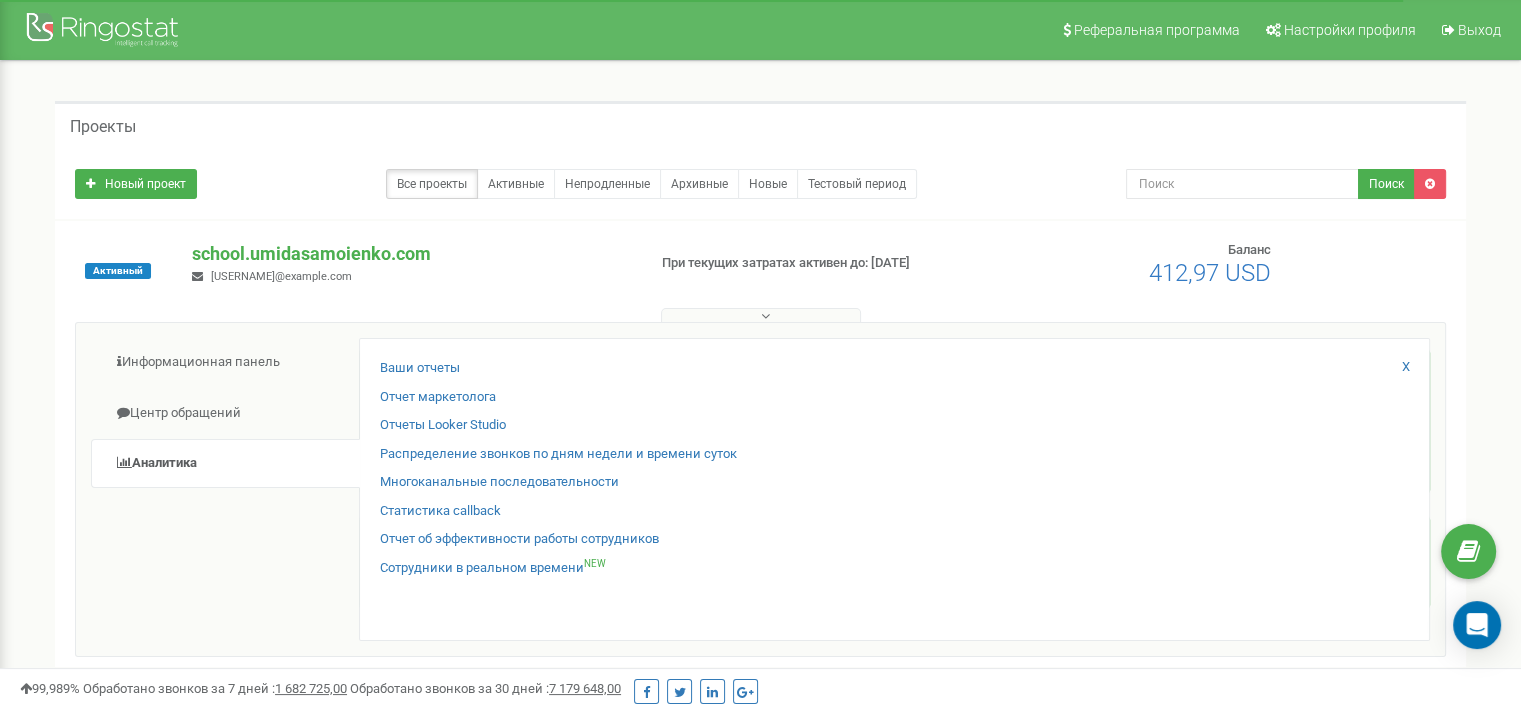 click on "Статистика callback" at bounding box center (894, 516) 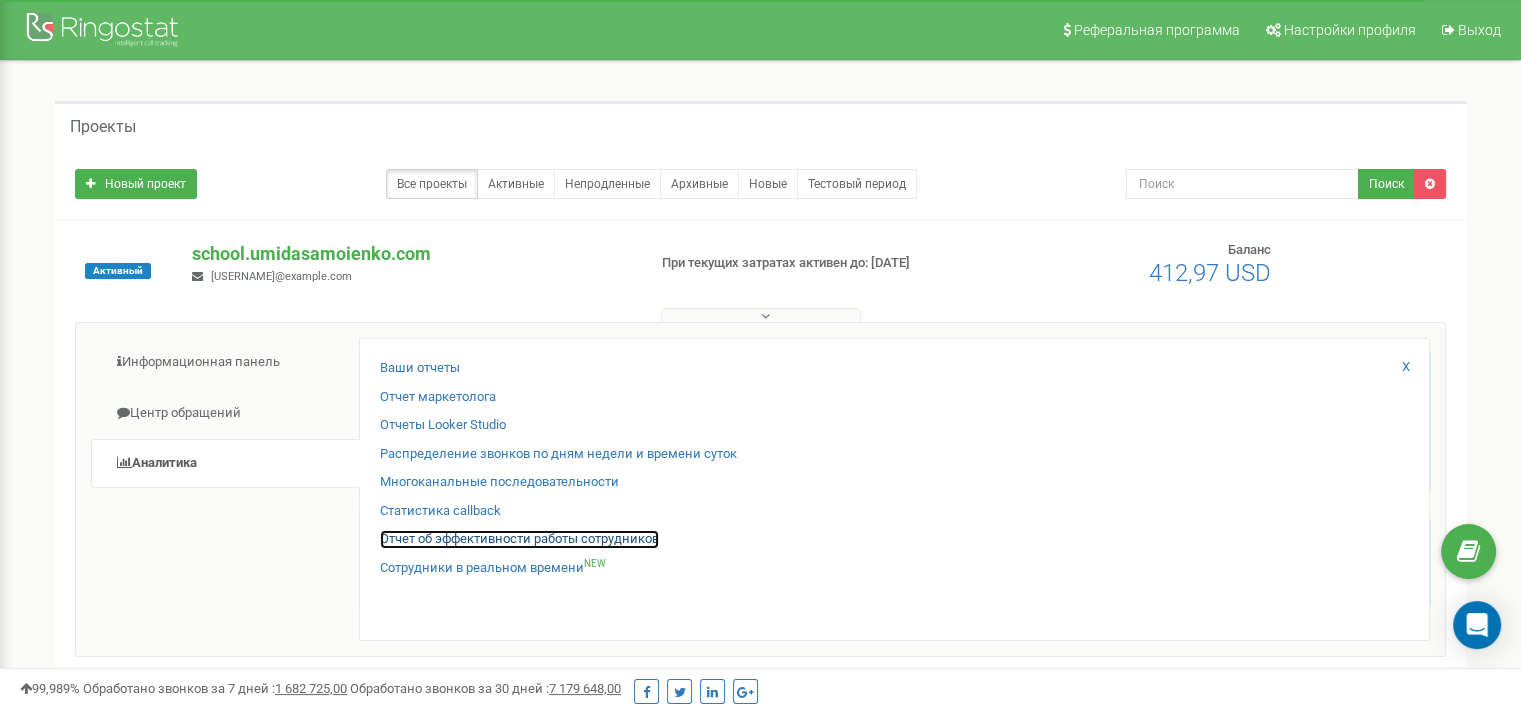 click on "Отчет об эффективности работы сотрудников" at bounding box center [519, 539] 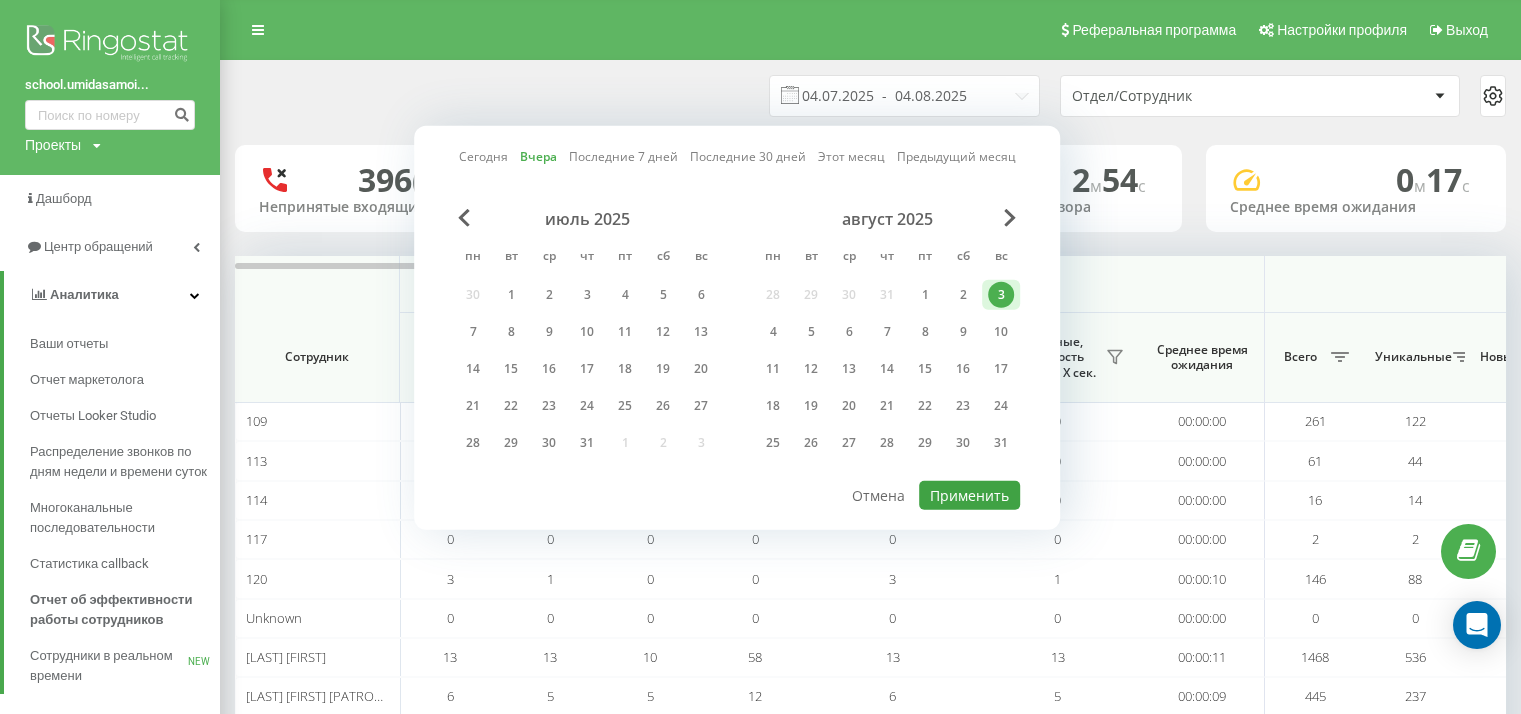 scroll, scrollTop: 0, scrollLeft: 0, axis: both 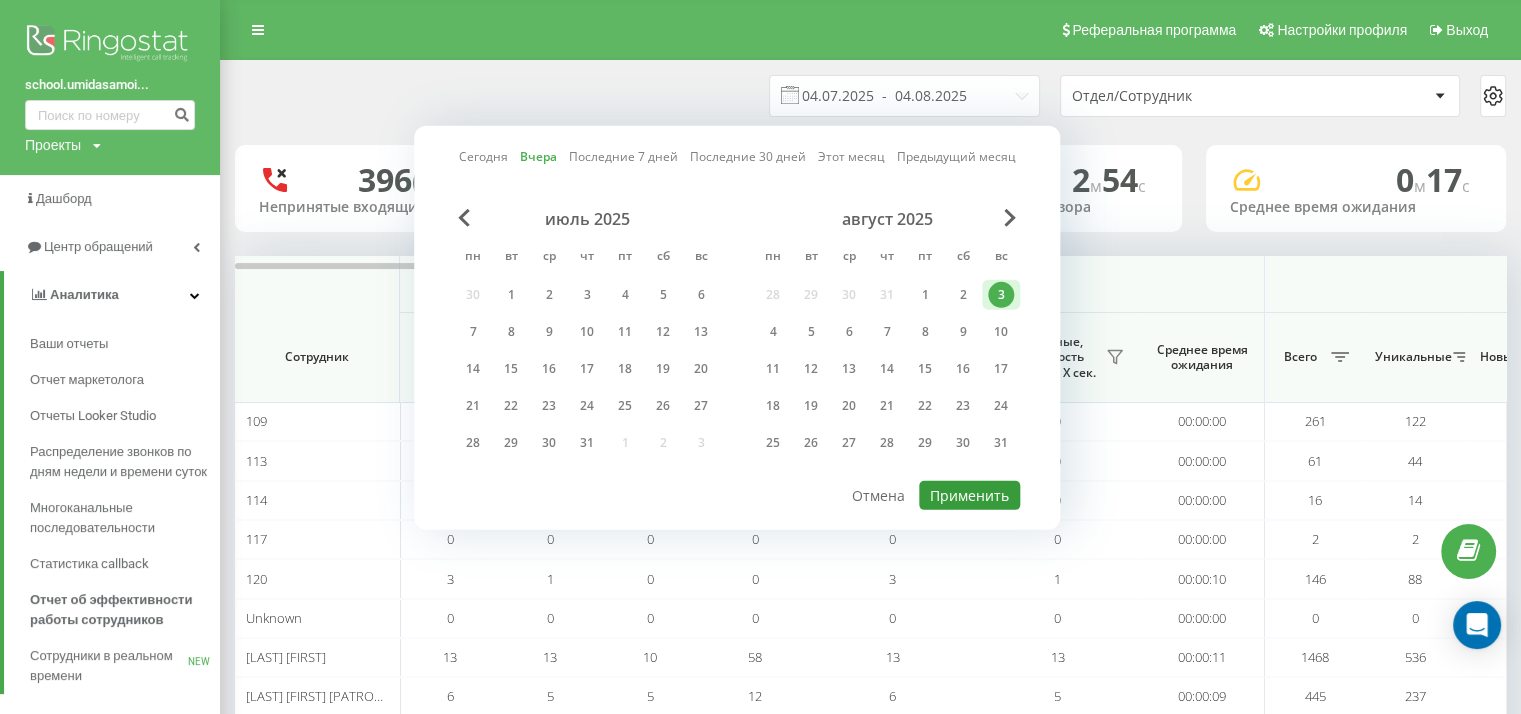 click on "Применить" at bounding box center [969, 495] 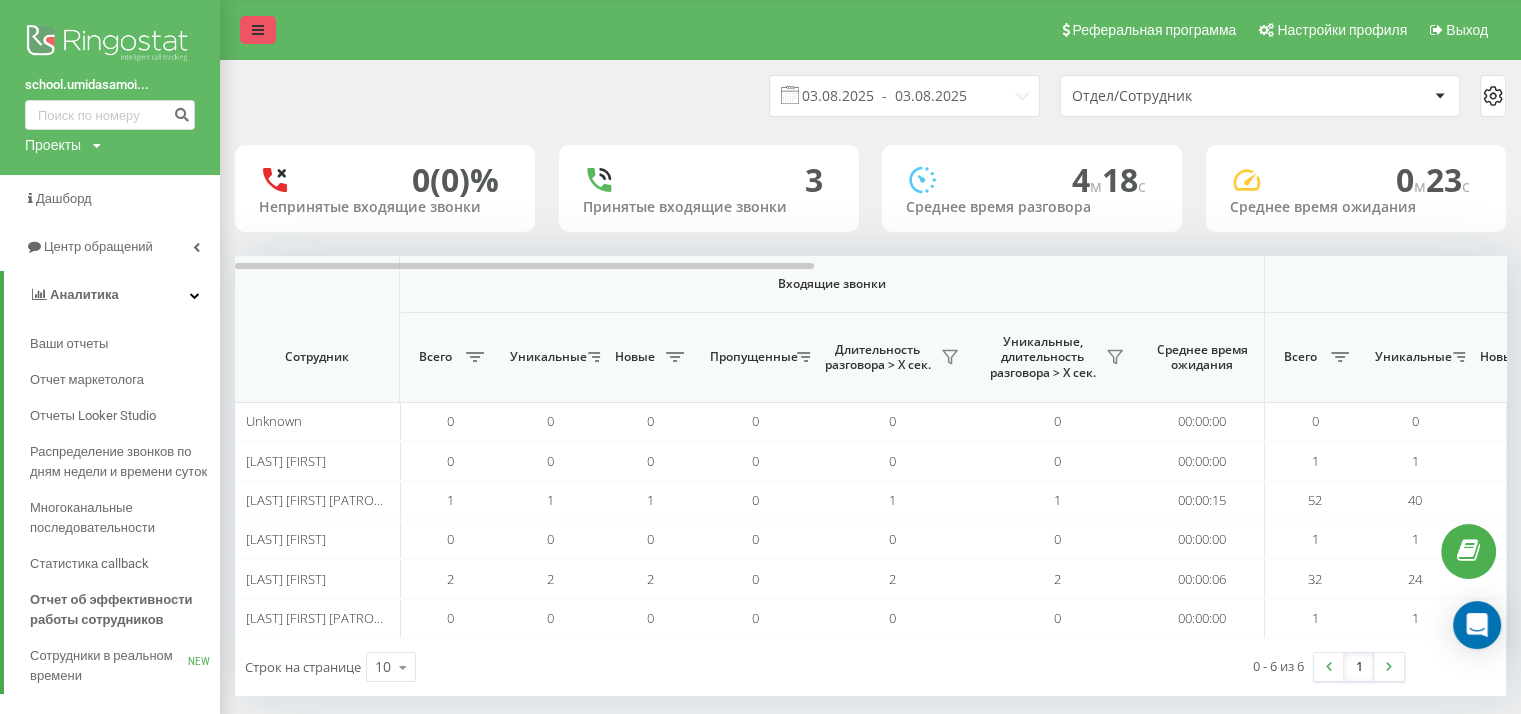 click at bounding box center (258, 30) 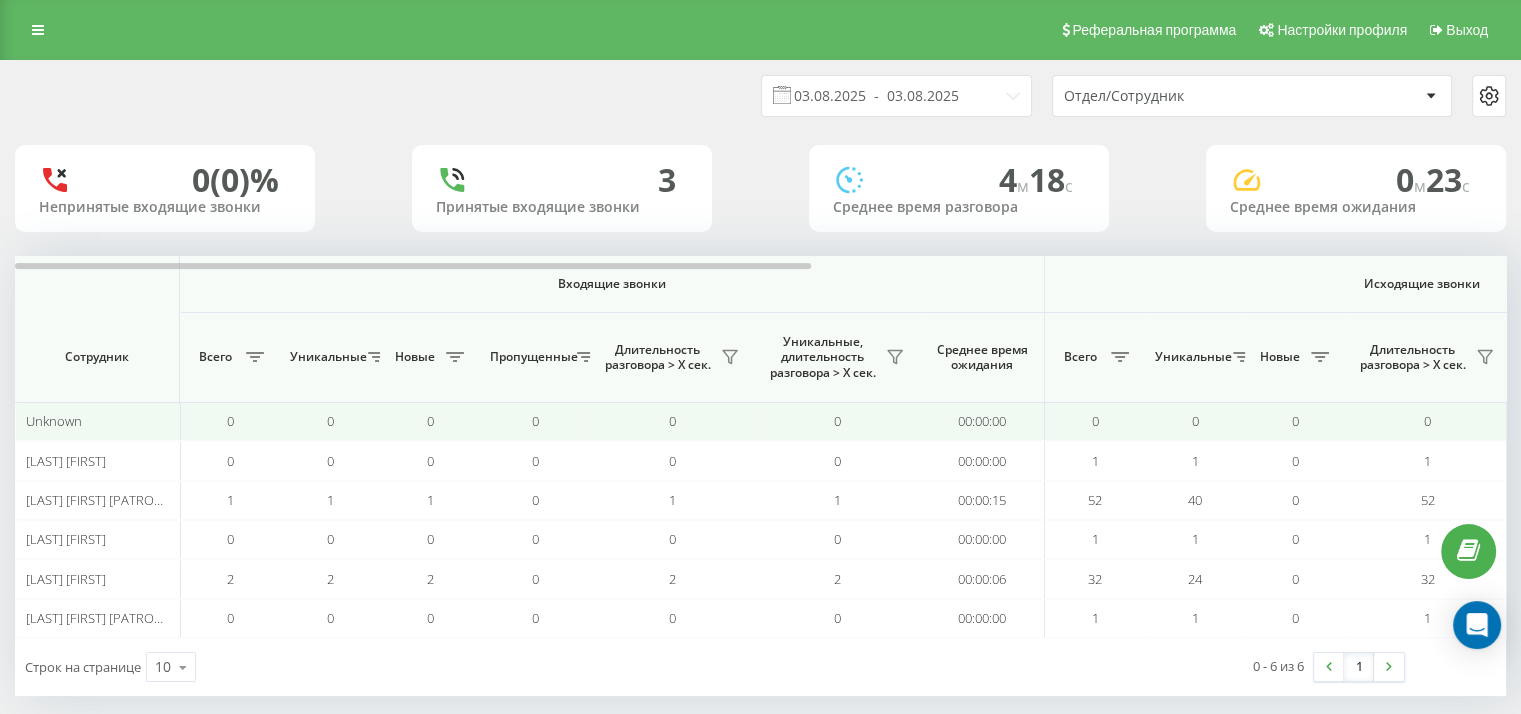 scroll, scrollTop: 20, scrollLeft: 0, axis: vertical 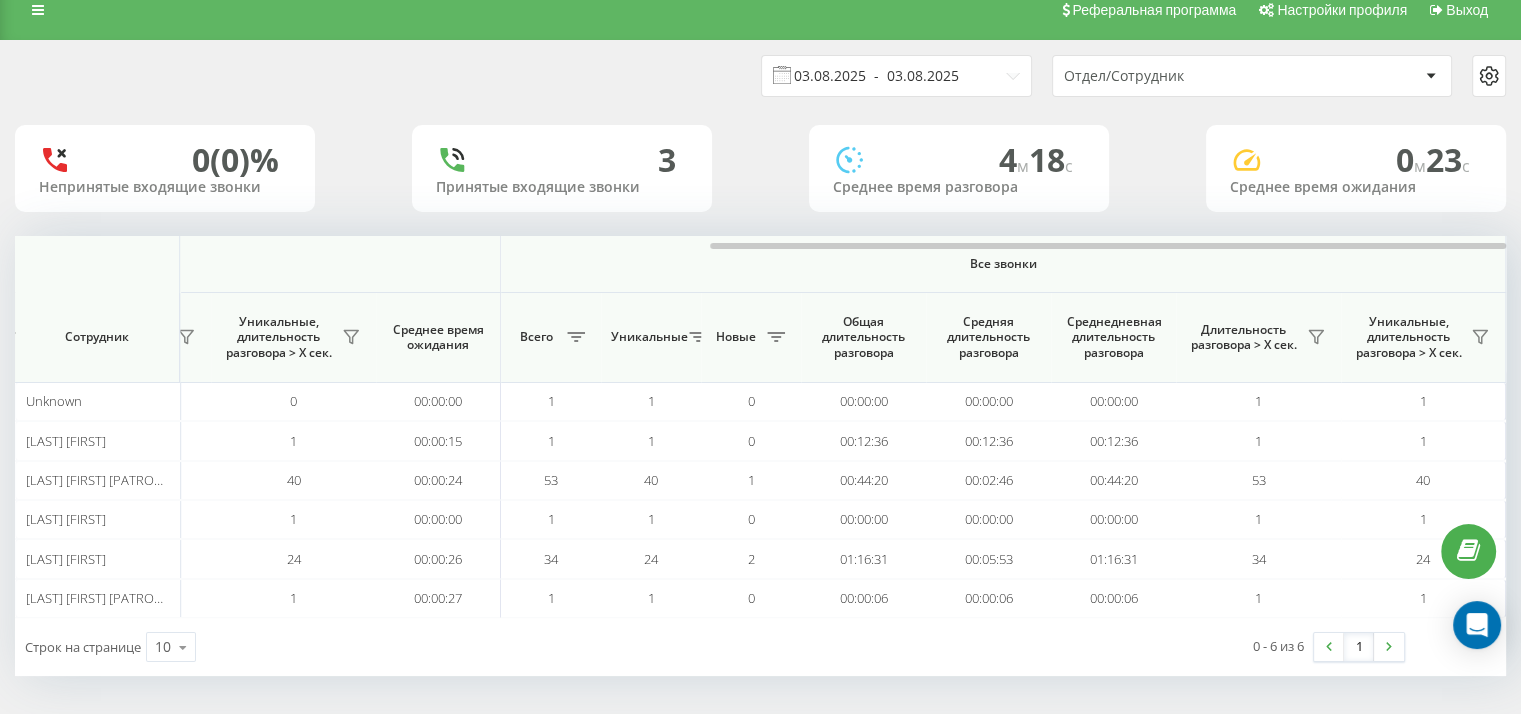 click on "03.08.2025  -  03.08.2025" at bounding box center [896, 76] 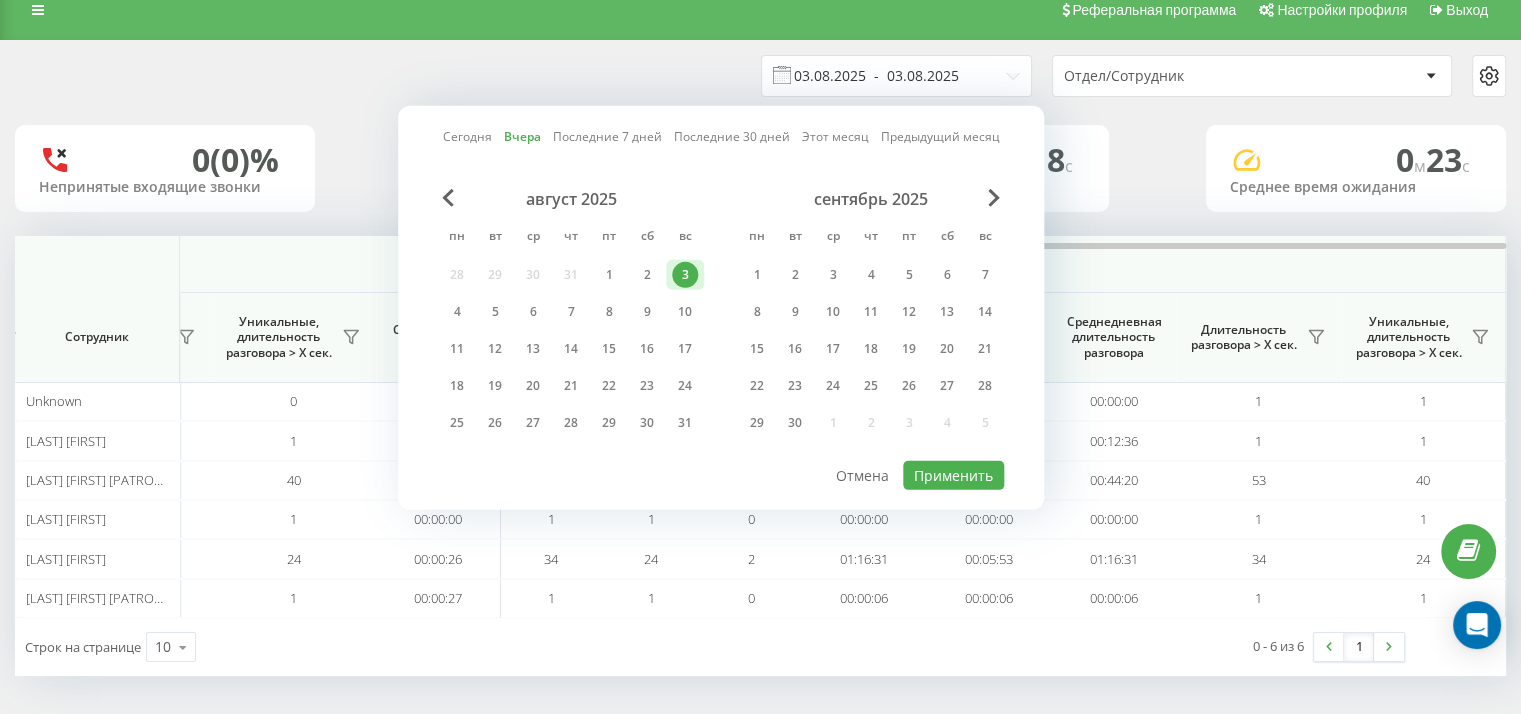 click on "03.08.2025  -  03.08.2025" at bounding box center (896, 76) 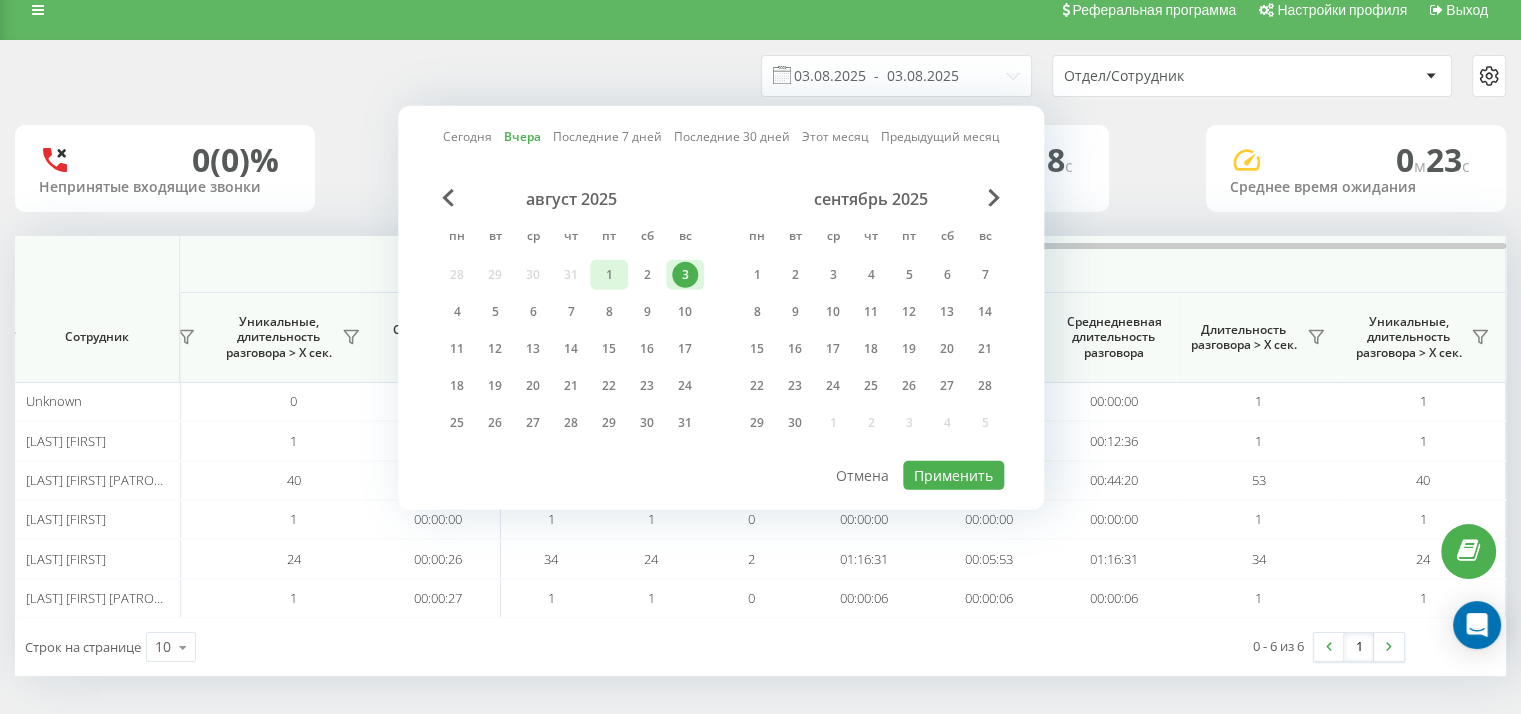 click on "1" at bounding box center (609, 275) 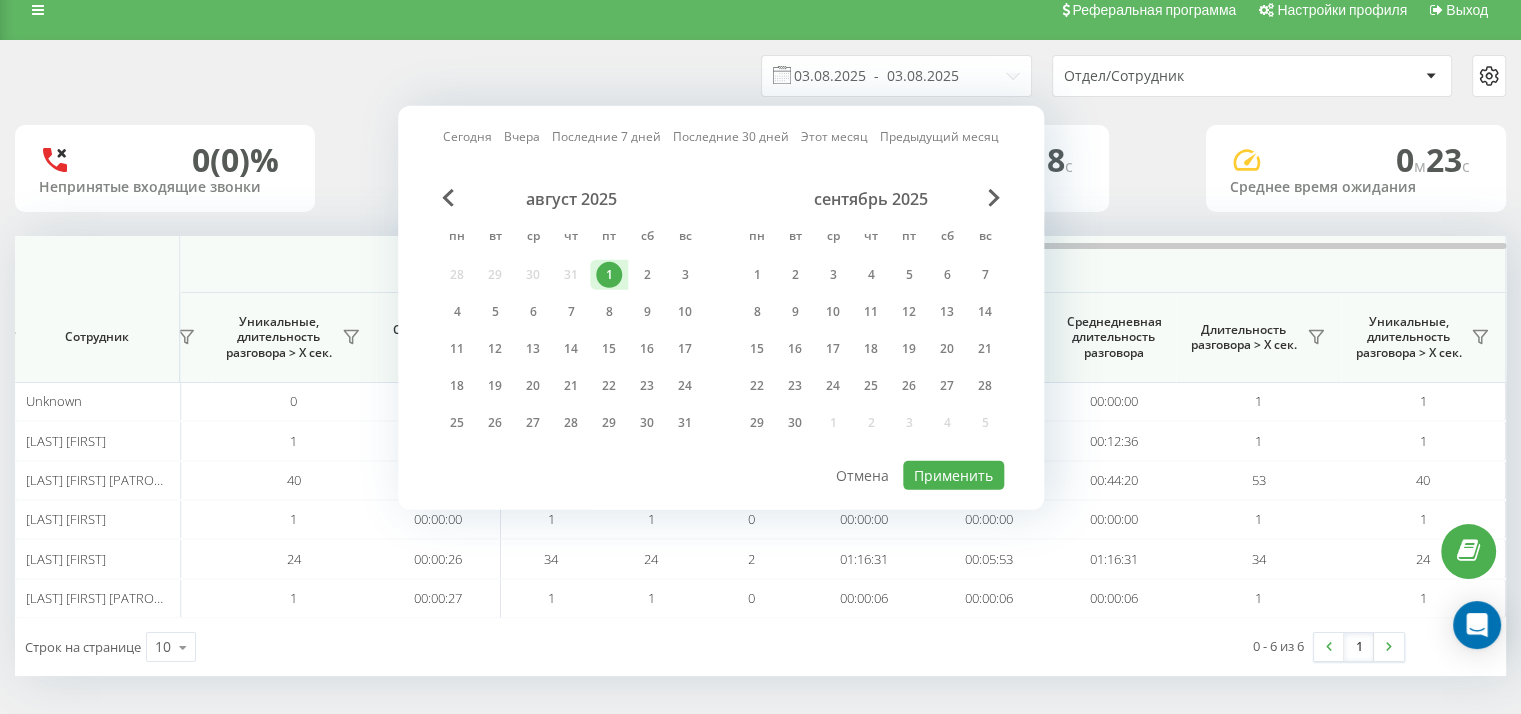 click on "1" at bounding box center (609, 275) 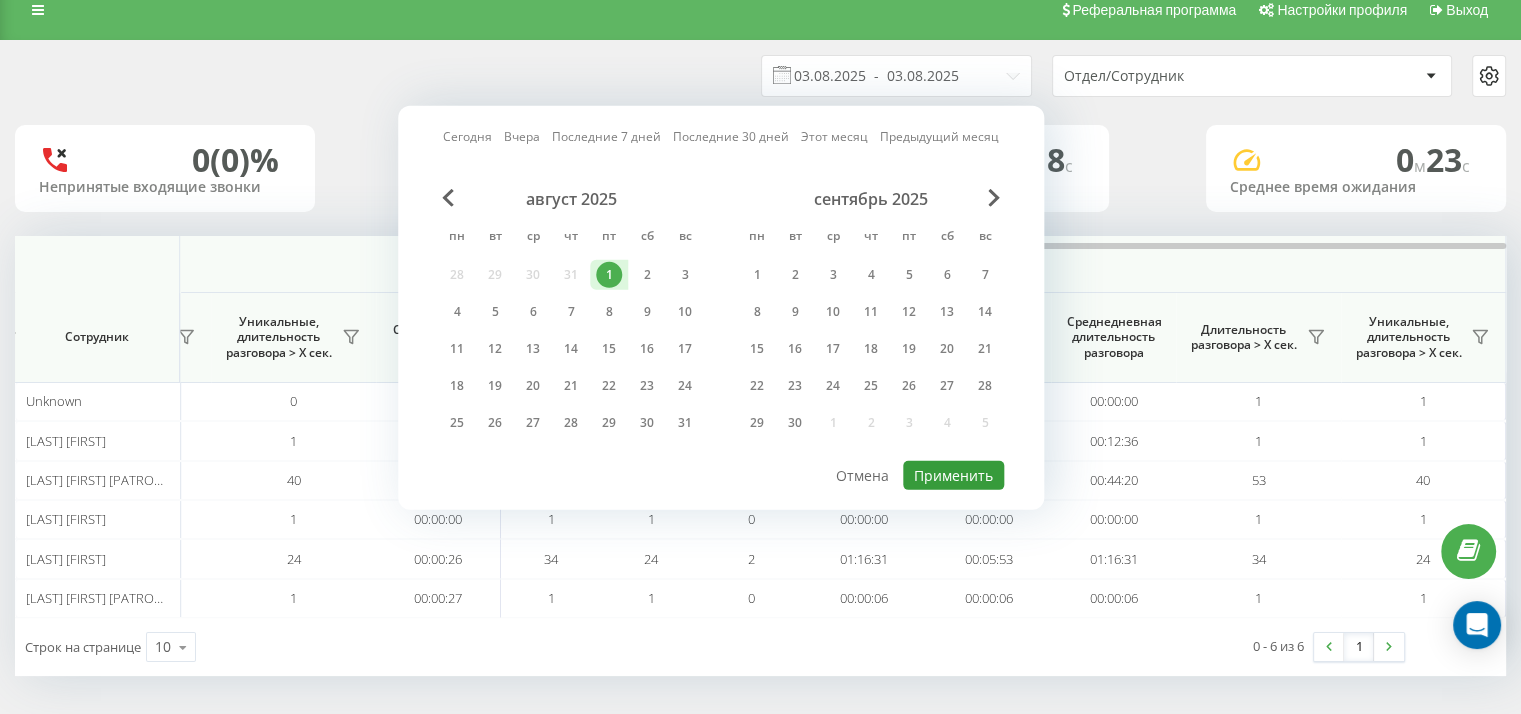 click on "Применить" at bounding box center (953, 475) 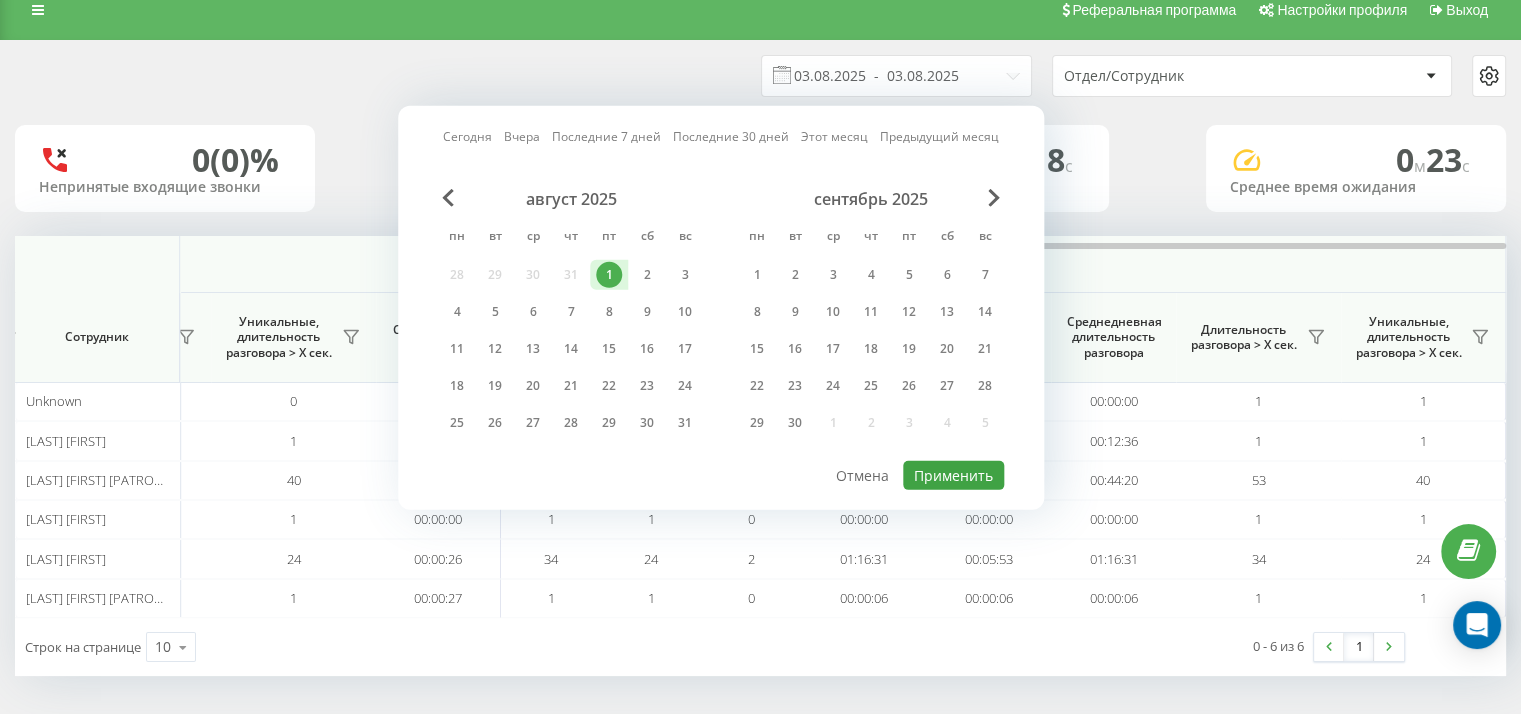 type on "01.08.2025  -  01.08.2025" 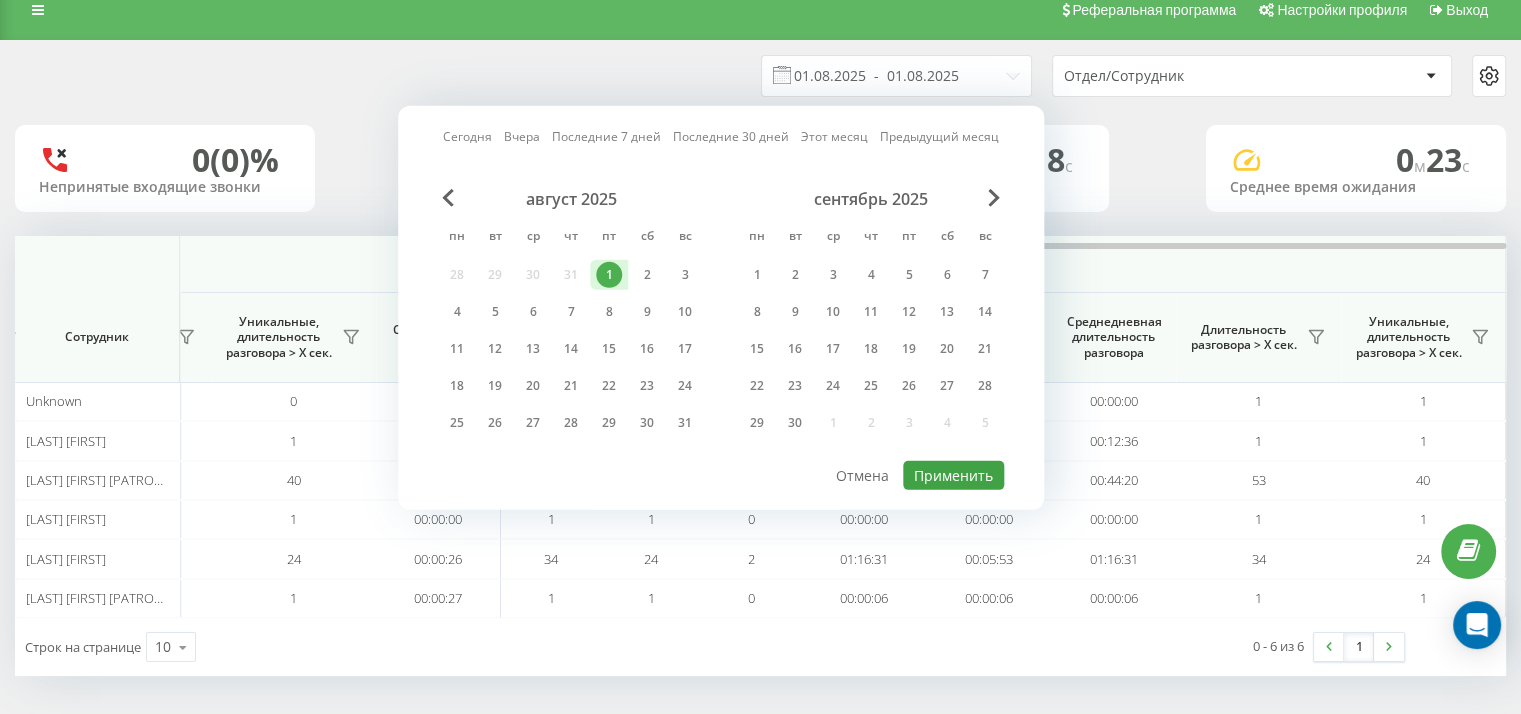 scroll, scrollTop: 0, scrollLeft: 0, axis: both 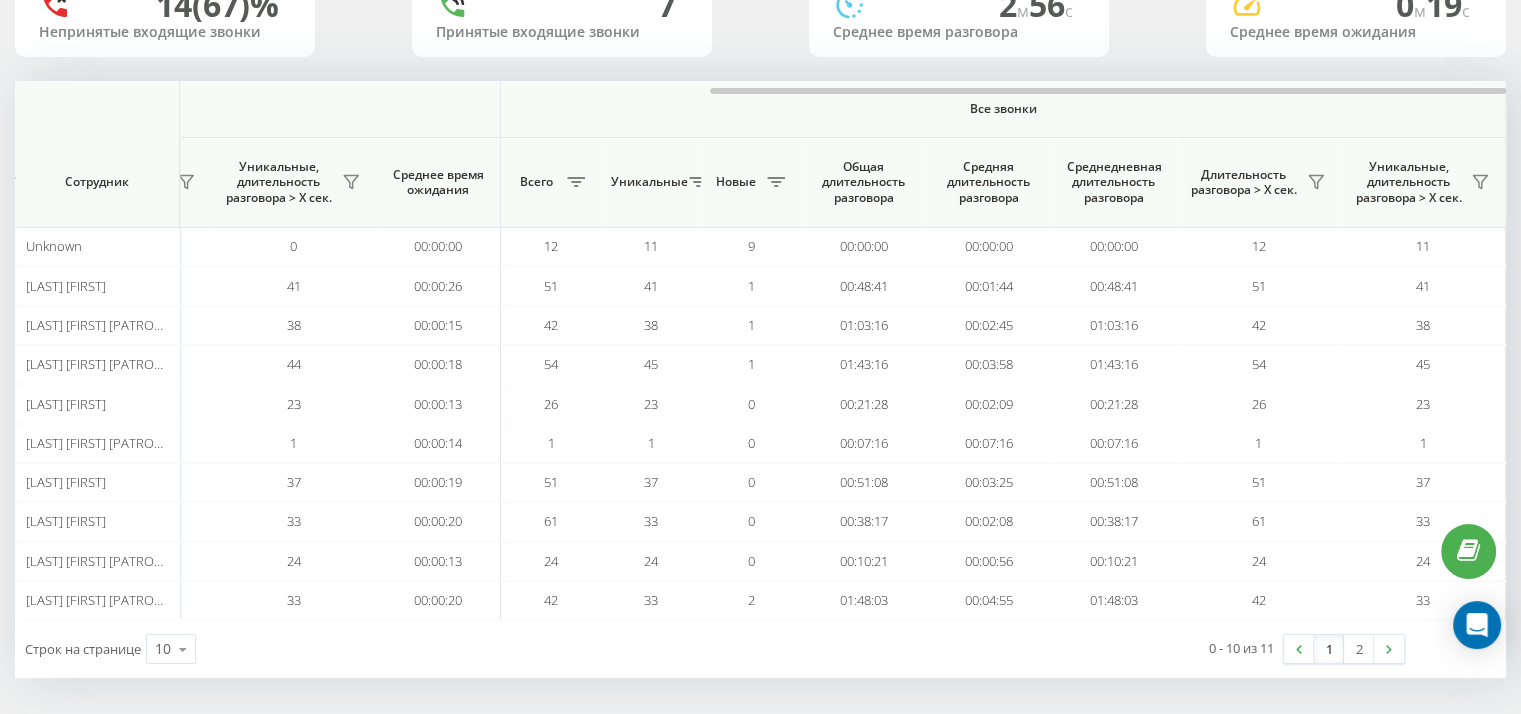 click on "[DATE]  -  [DATE] Отдел/Сотрудник 14  (81)% Непринятые входящие звонки 7 Принятые входящие звонки 2 м  56 c Среднее время разговора 0 м  19 c Среднее время ожидания Входящие звонки Исходящие звонки Все звонки Сотрудник Всего Уникальные Новые Пропущенные Длительность разговора > Х сек. Уникальные, длительность разговора > Х сек. Среднее время ожидания Всего Уникальные Новые Длительность разговора > Х сек. Уникальные, длительность разговора > Х сек. Среднее время ожидания Всего Уникальные Новые Общая длительность разговора Средняя длительность разговора Unknown 0 0 0 0 0 0 0 0" at bounding box center [760, 301] 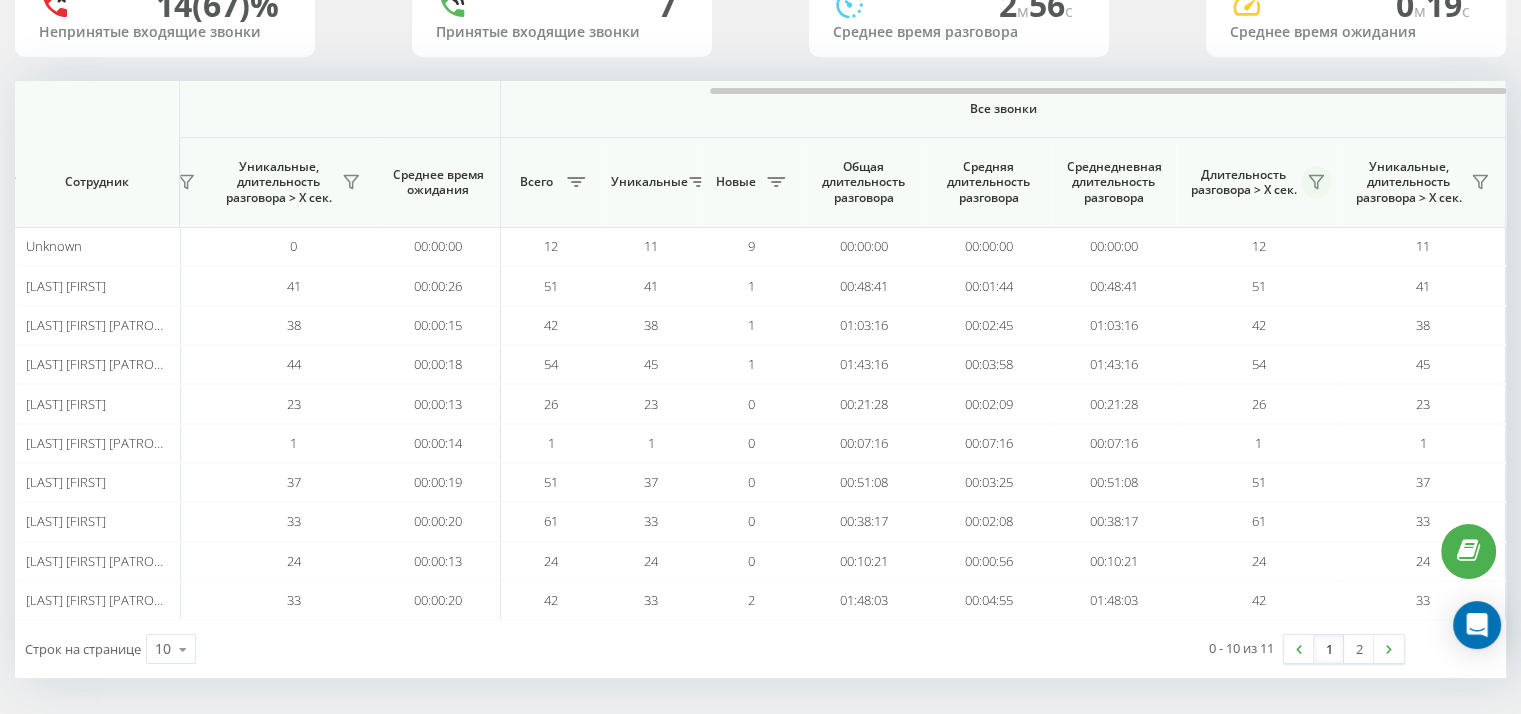 click 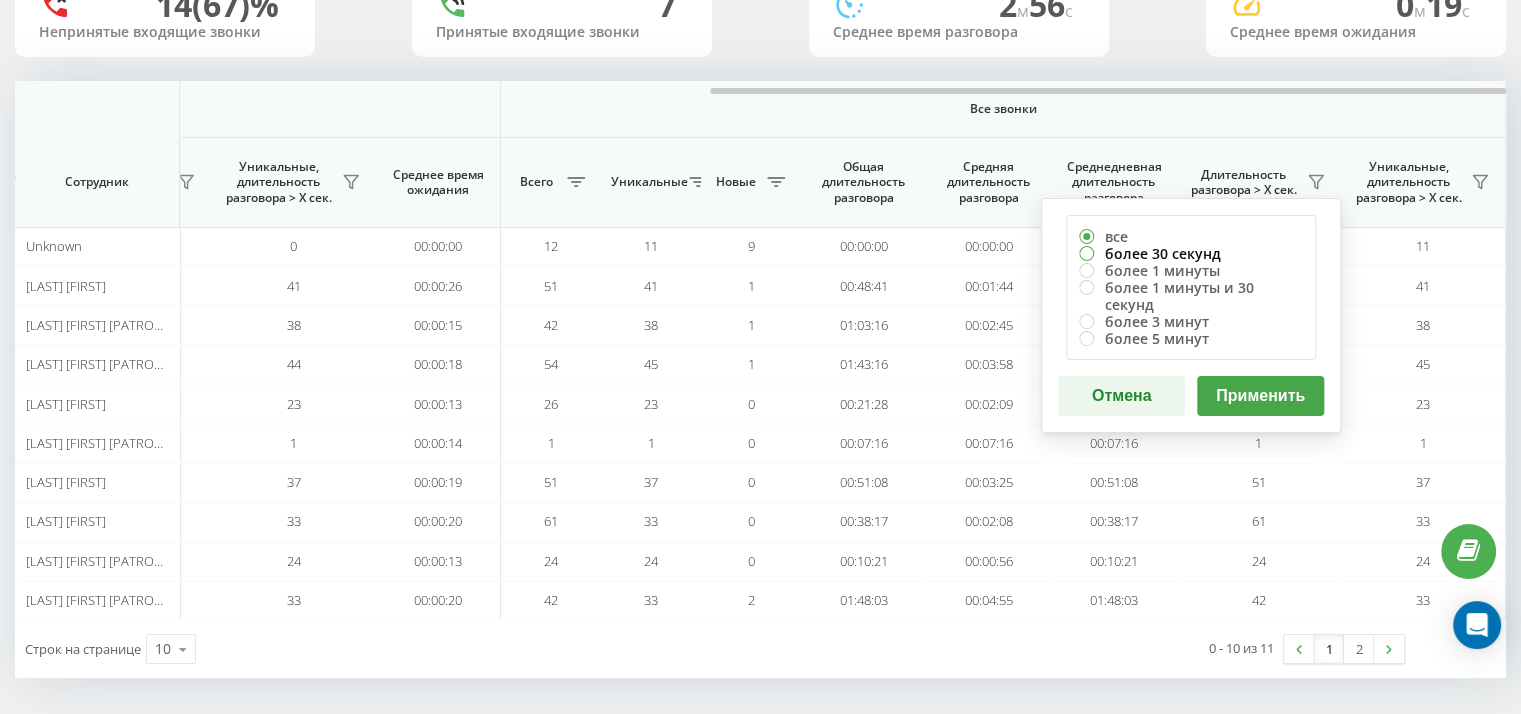 click on "более 30 секунд" at bounding box center (1191, 253) 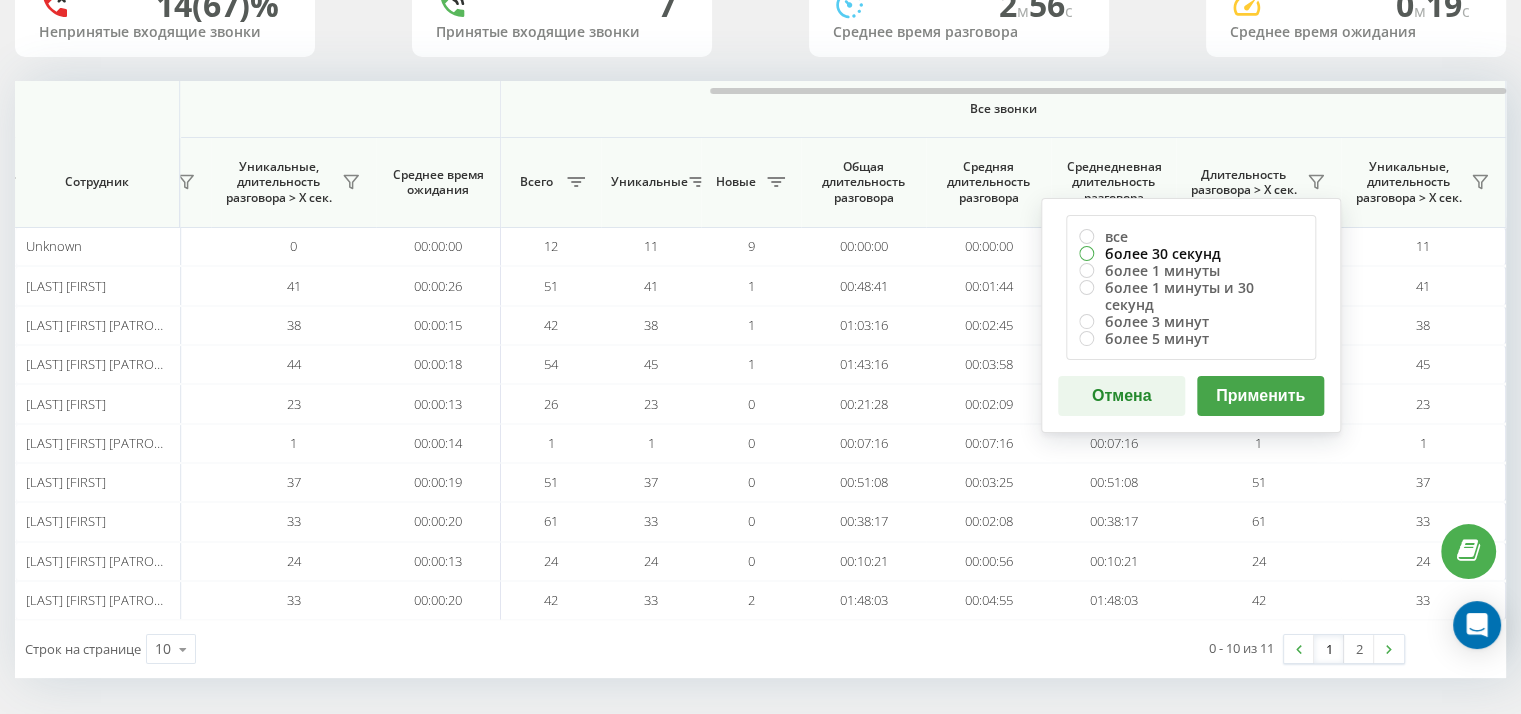 radio on "true" 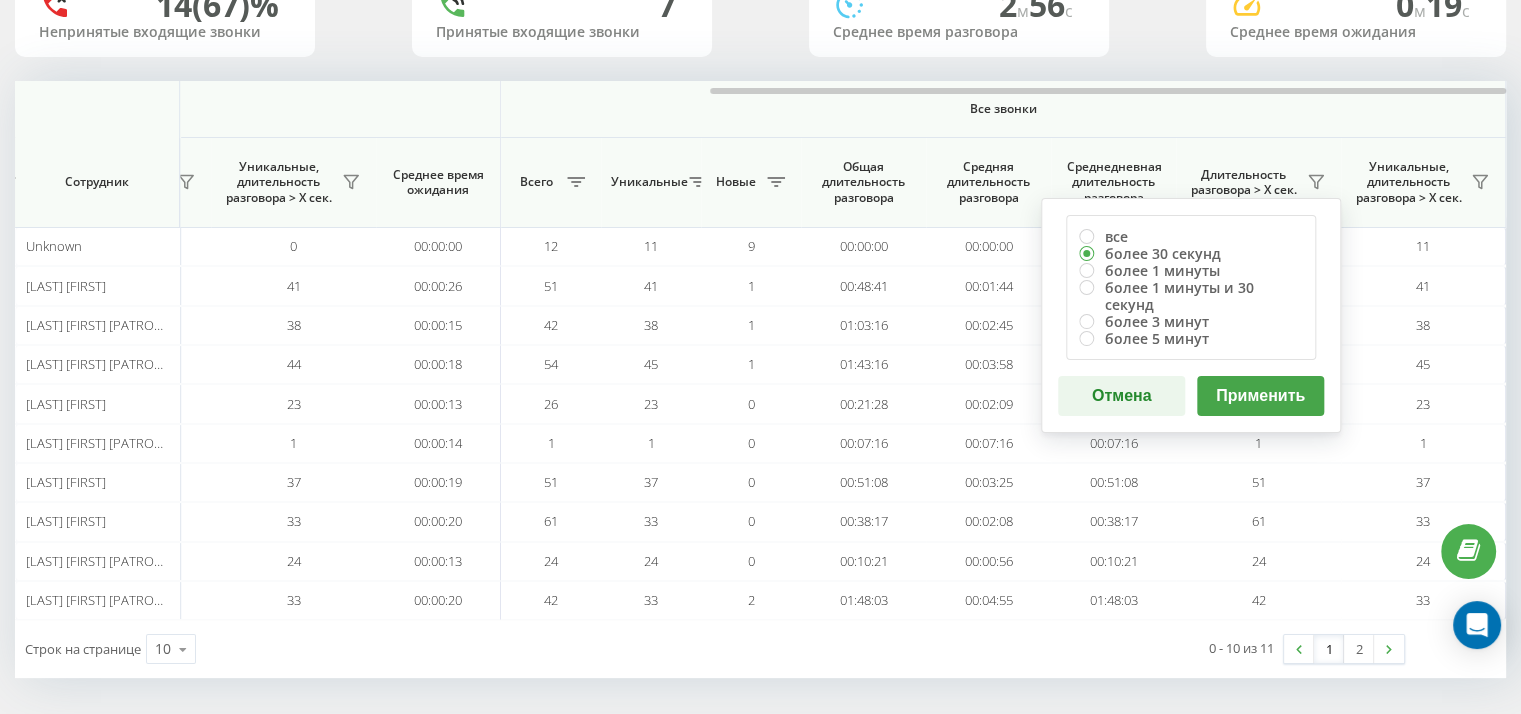 click on "Применить" at bounding box center [1260, 396] 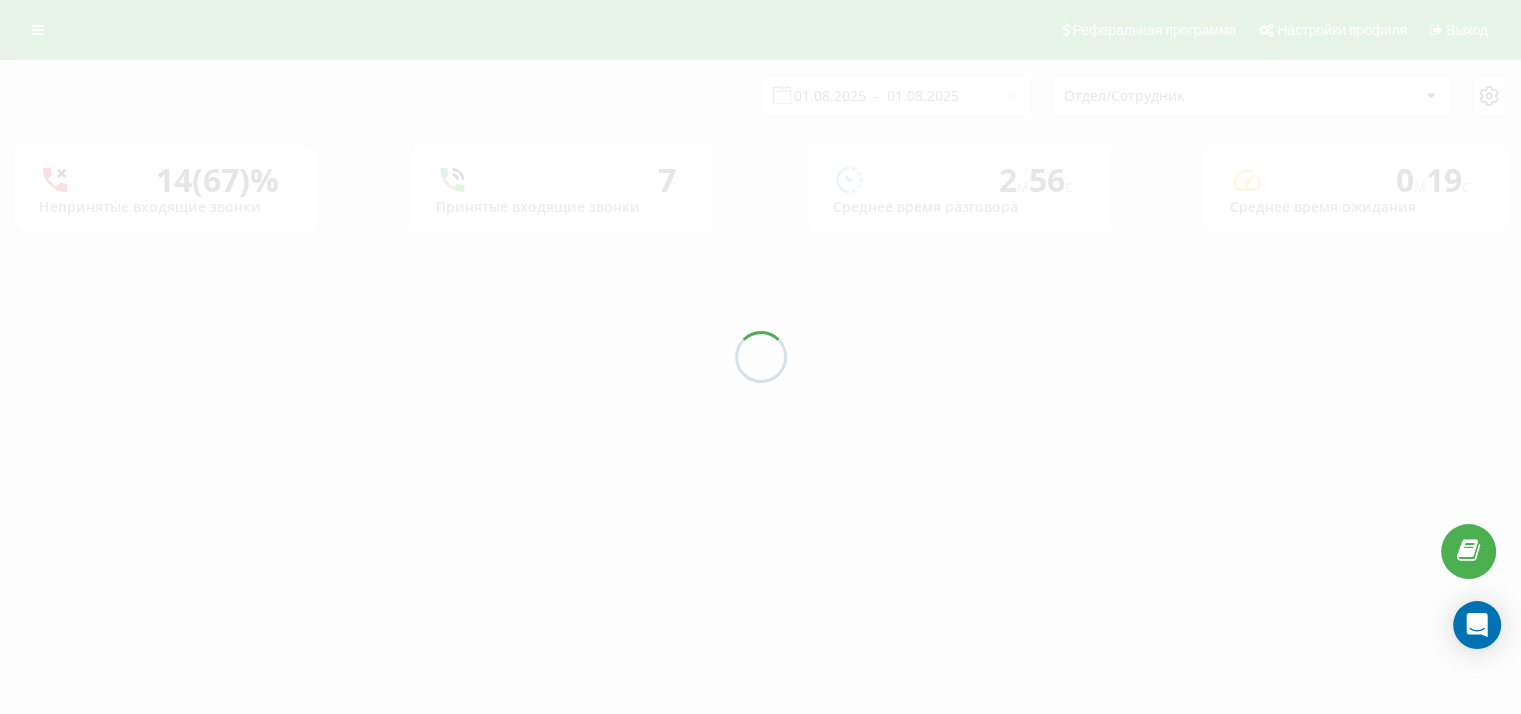 scroll, scrollTop: 0, scrollLeft: 0, axis: both 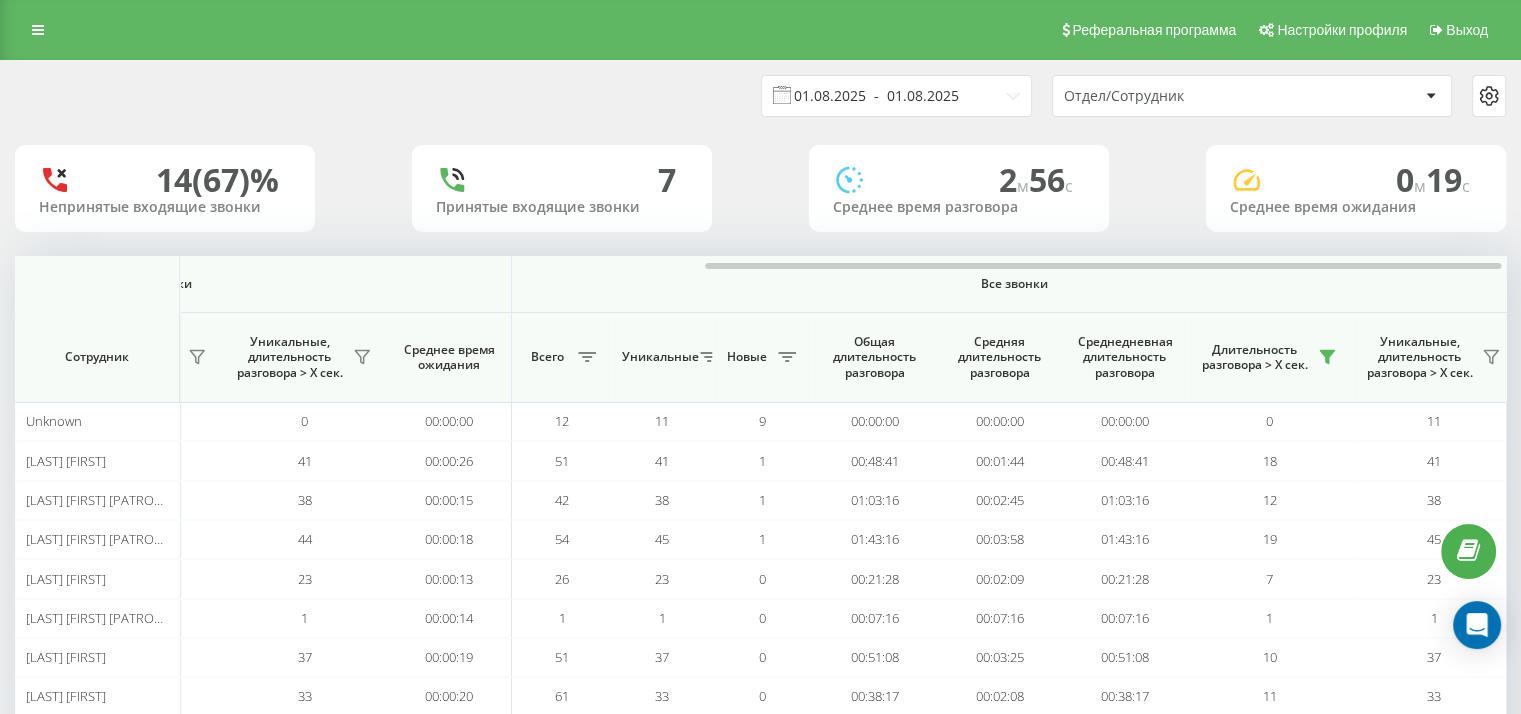 click on "01.08.2025  -  01.08.2025" at bounding box center [896, 96] 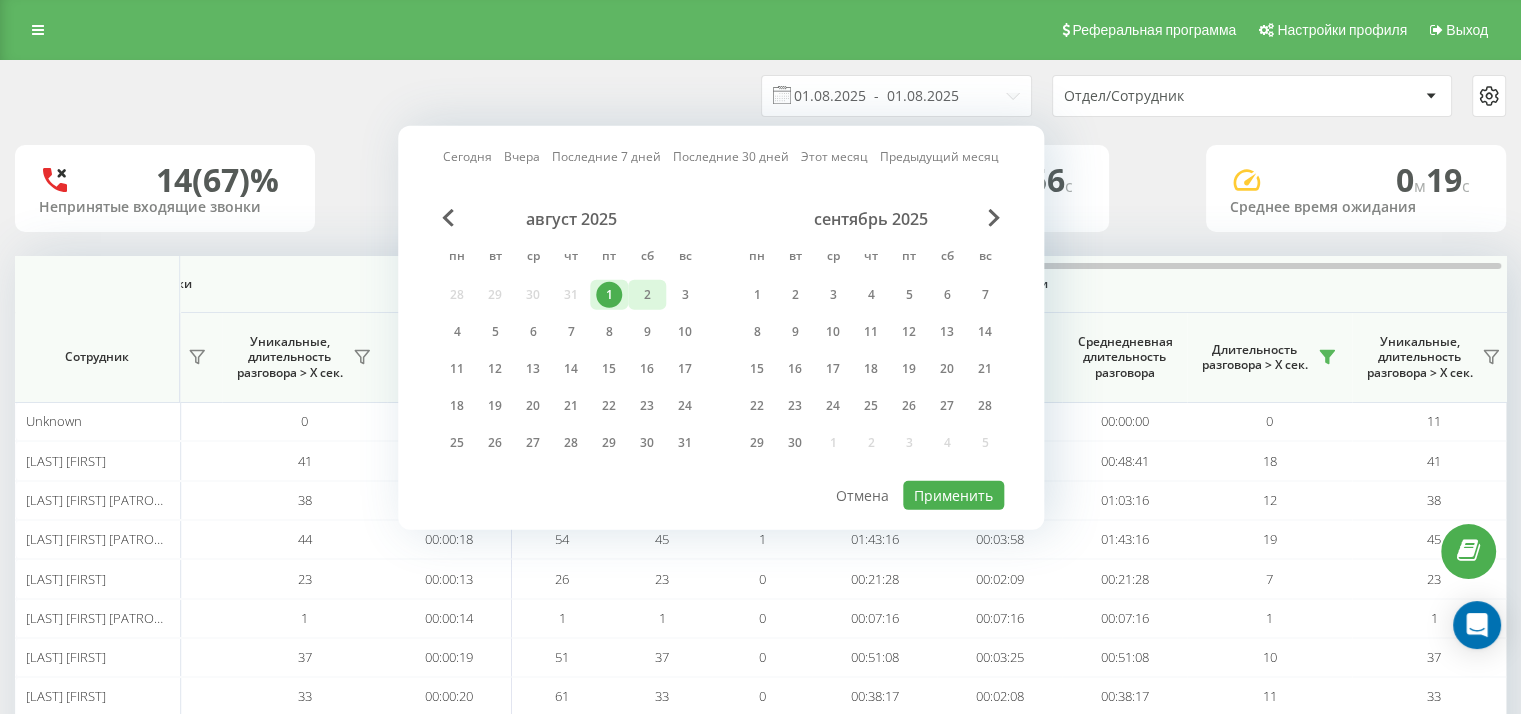 click on "2" at bounding box center [647, 295] 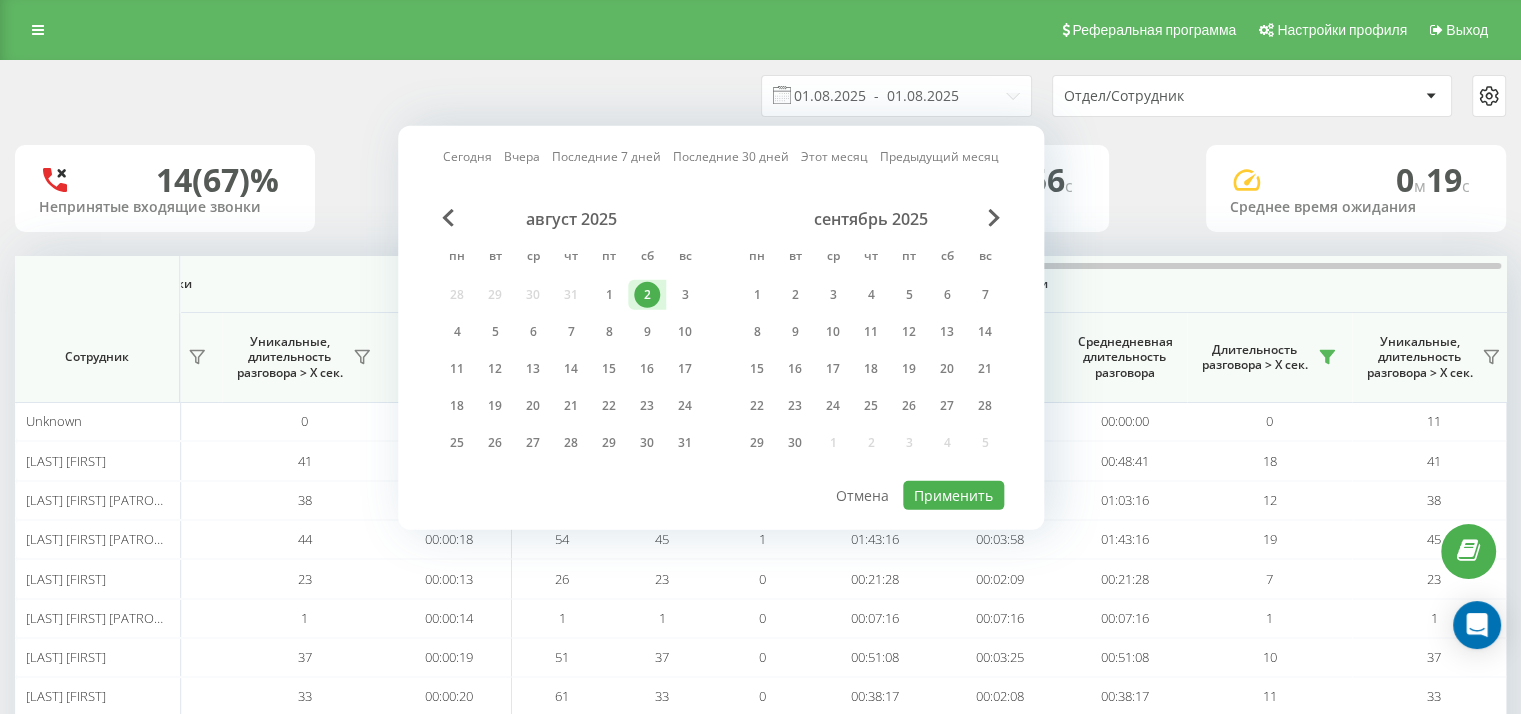 click on "2" at bounding box center (647, 295) 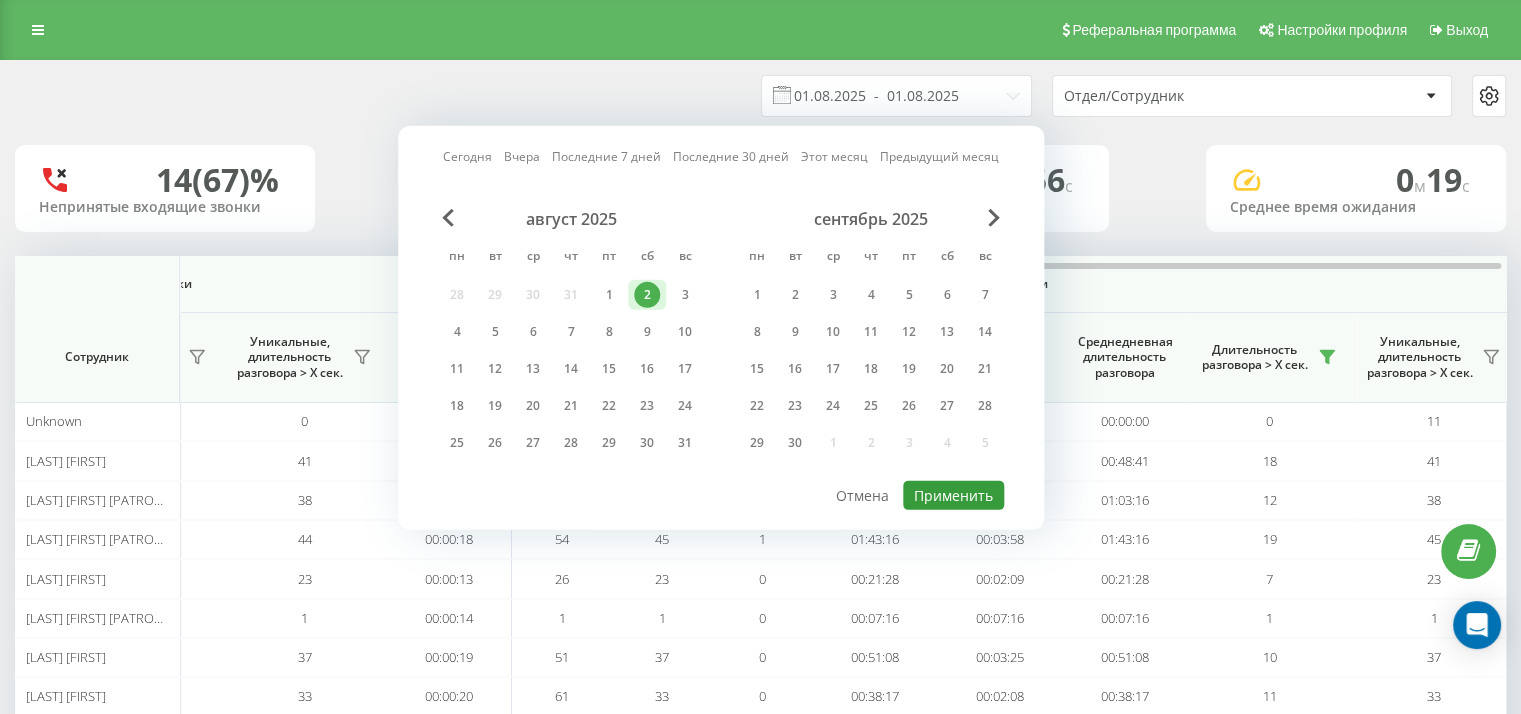 click on "Применить" at bounding box center [953, 495] 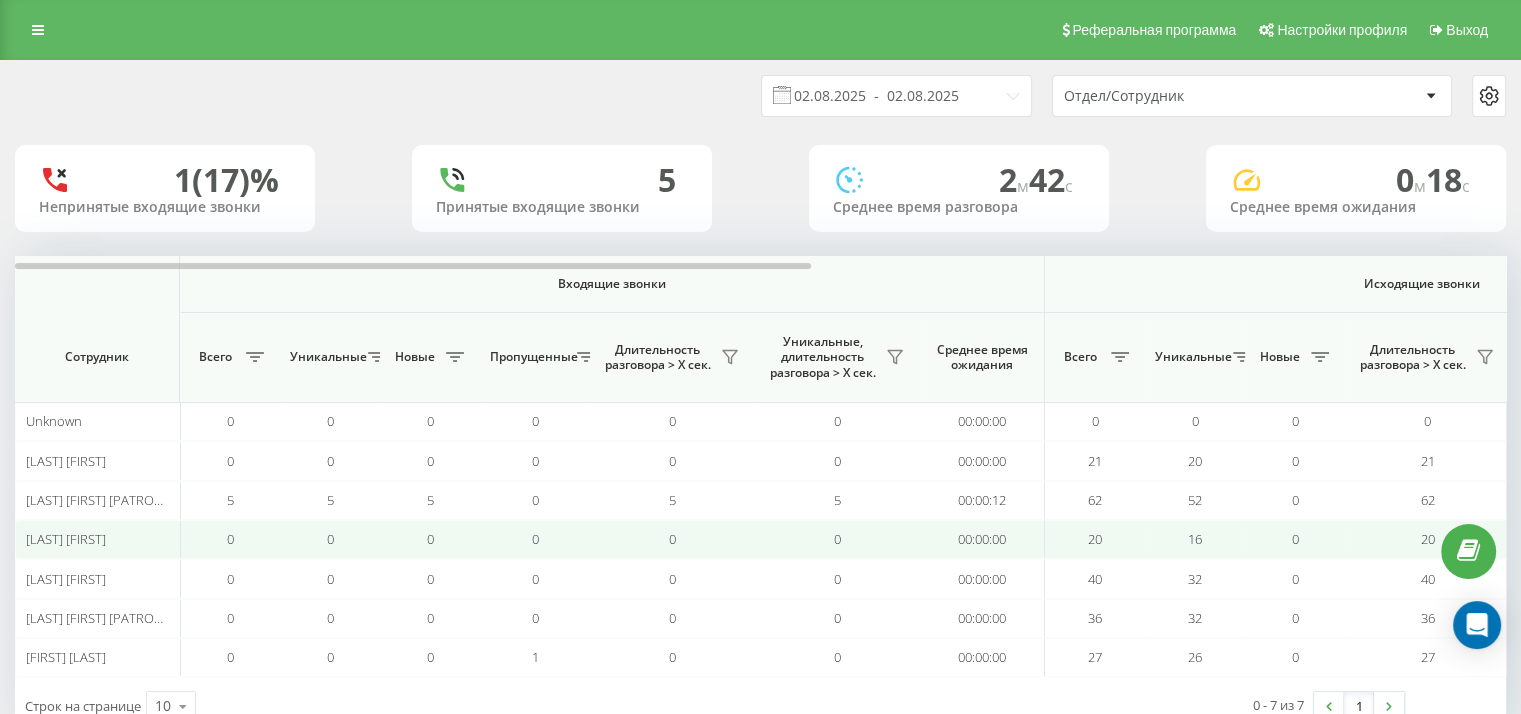 scroll, scrollTop: 58, scrollLeft: 0, axis: vertical 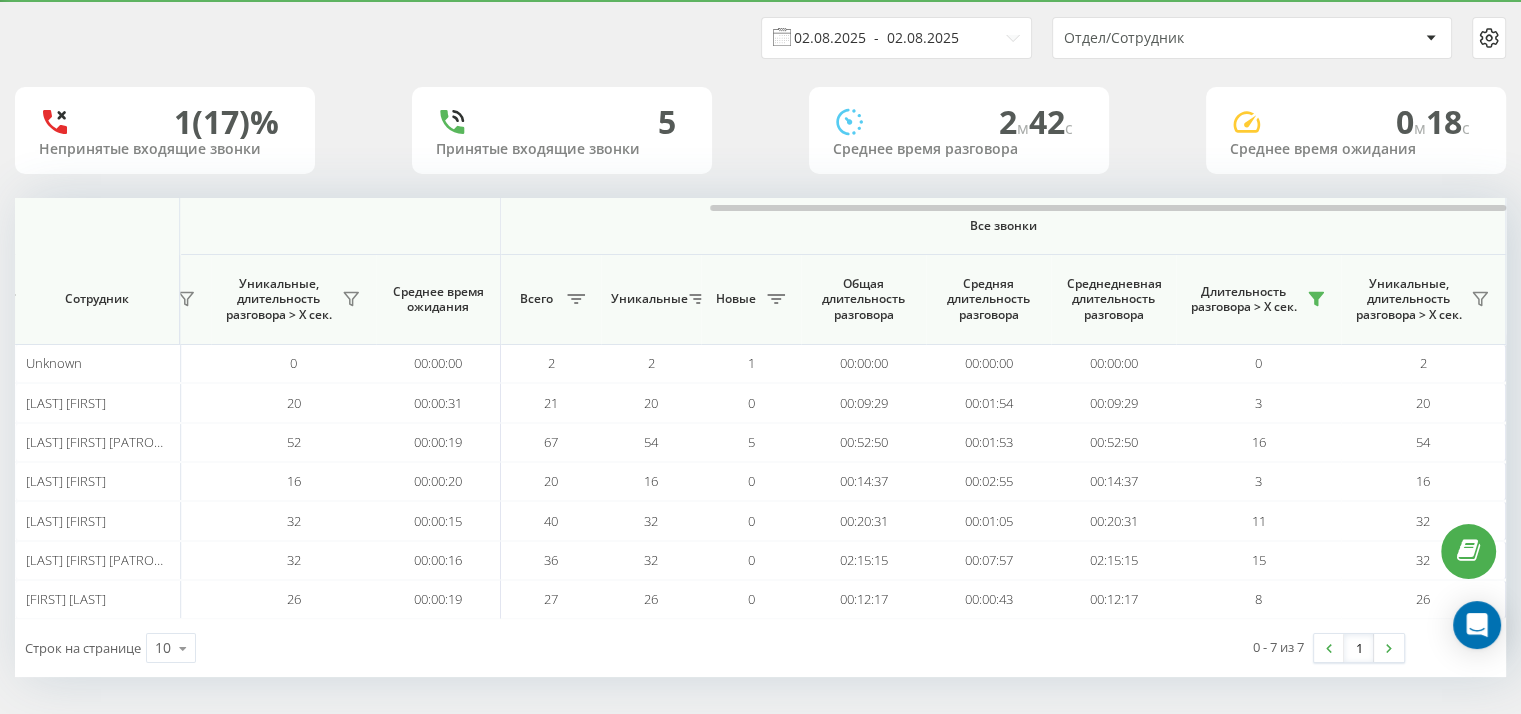 click on "02.08.2025  -  02.08.2025" at bounding box center [896, 38] 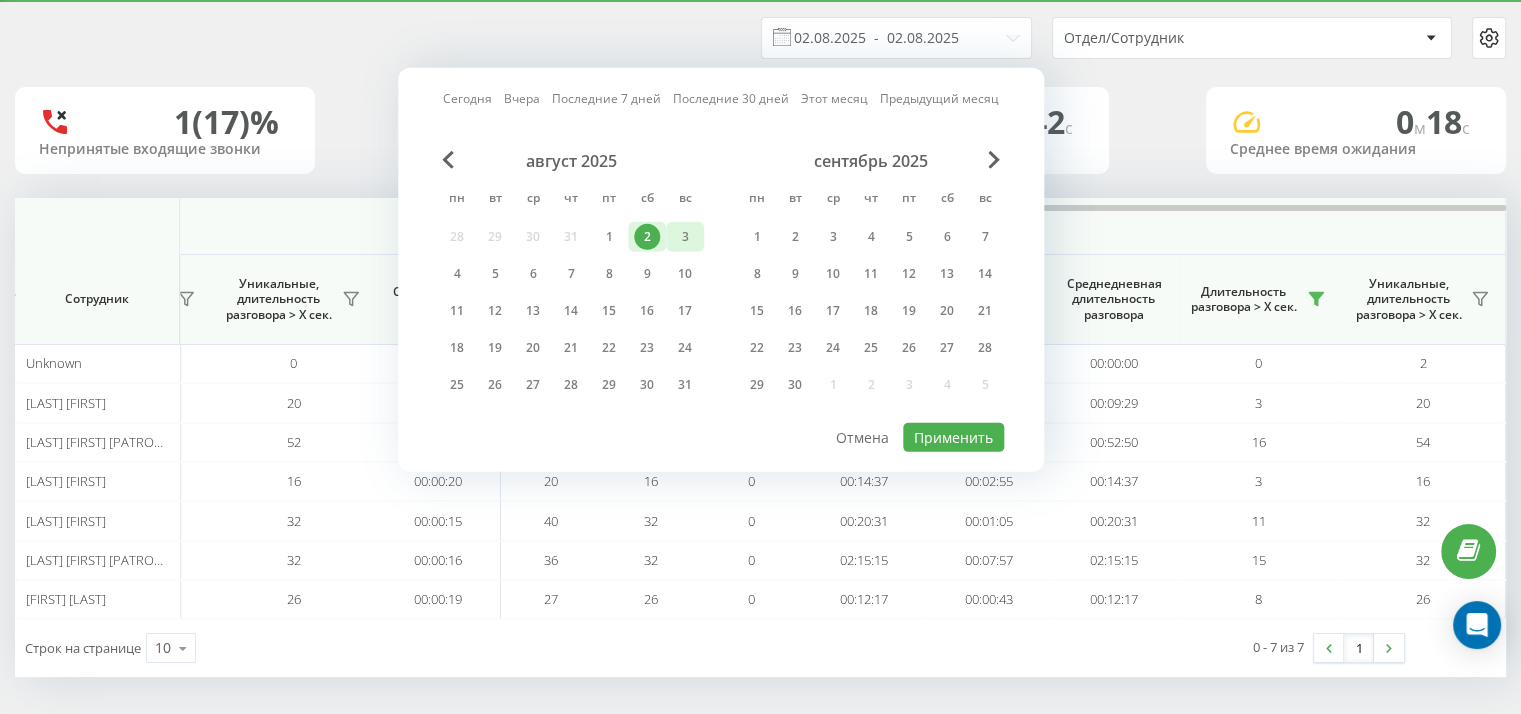 click on "3" at bounding box center (685, 237) 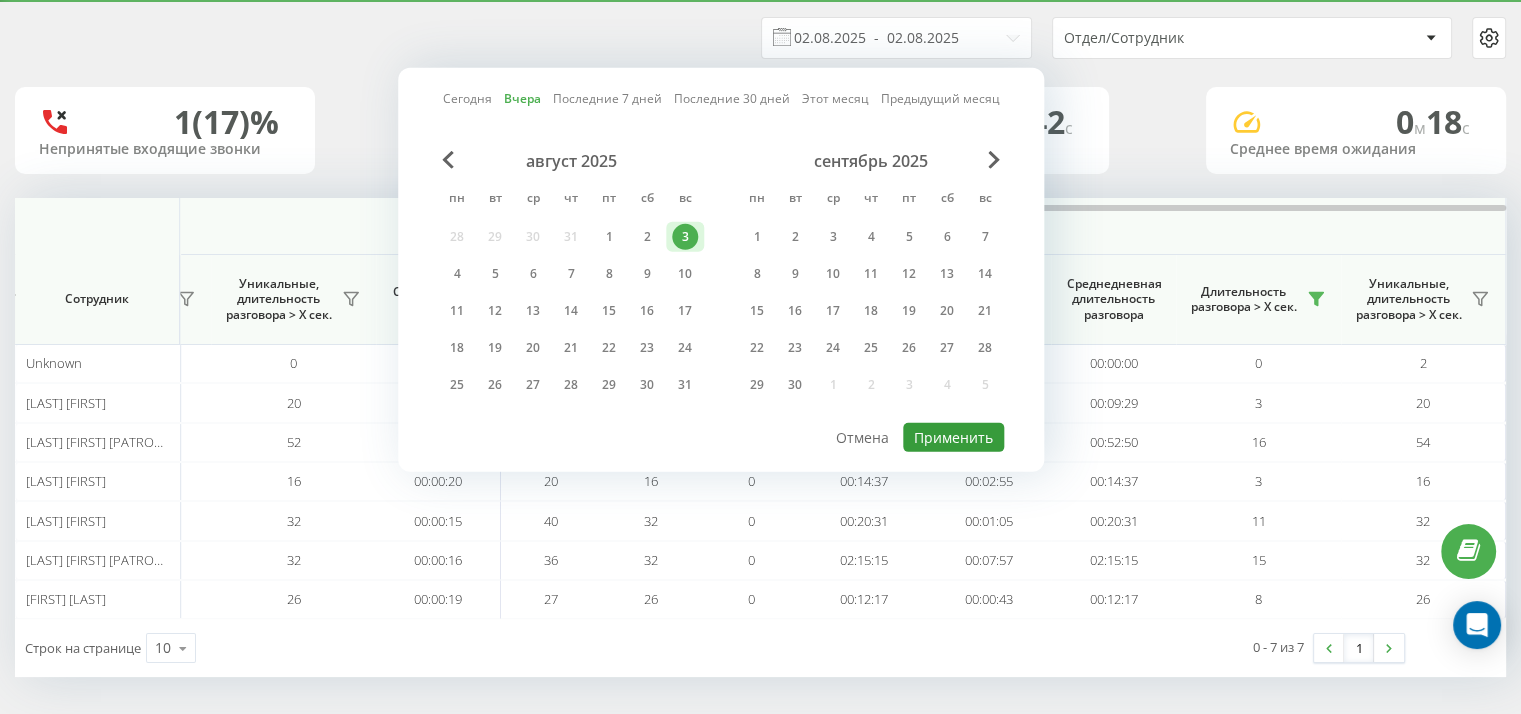 click on "Применить" at bounding box center [953, 437] 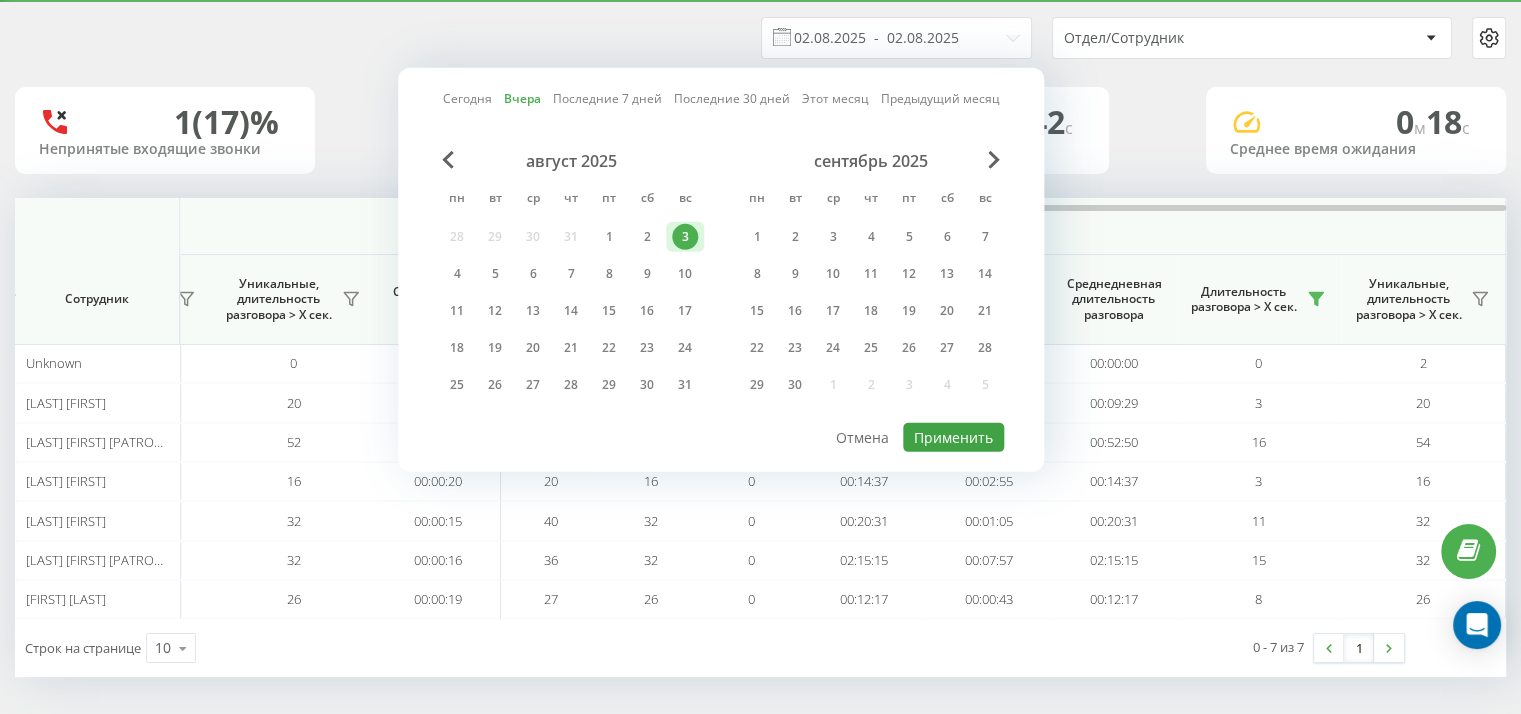 type on "03.08.2025  -  03.08.2025" 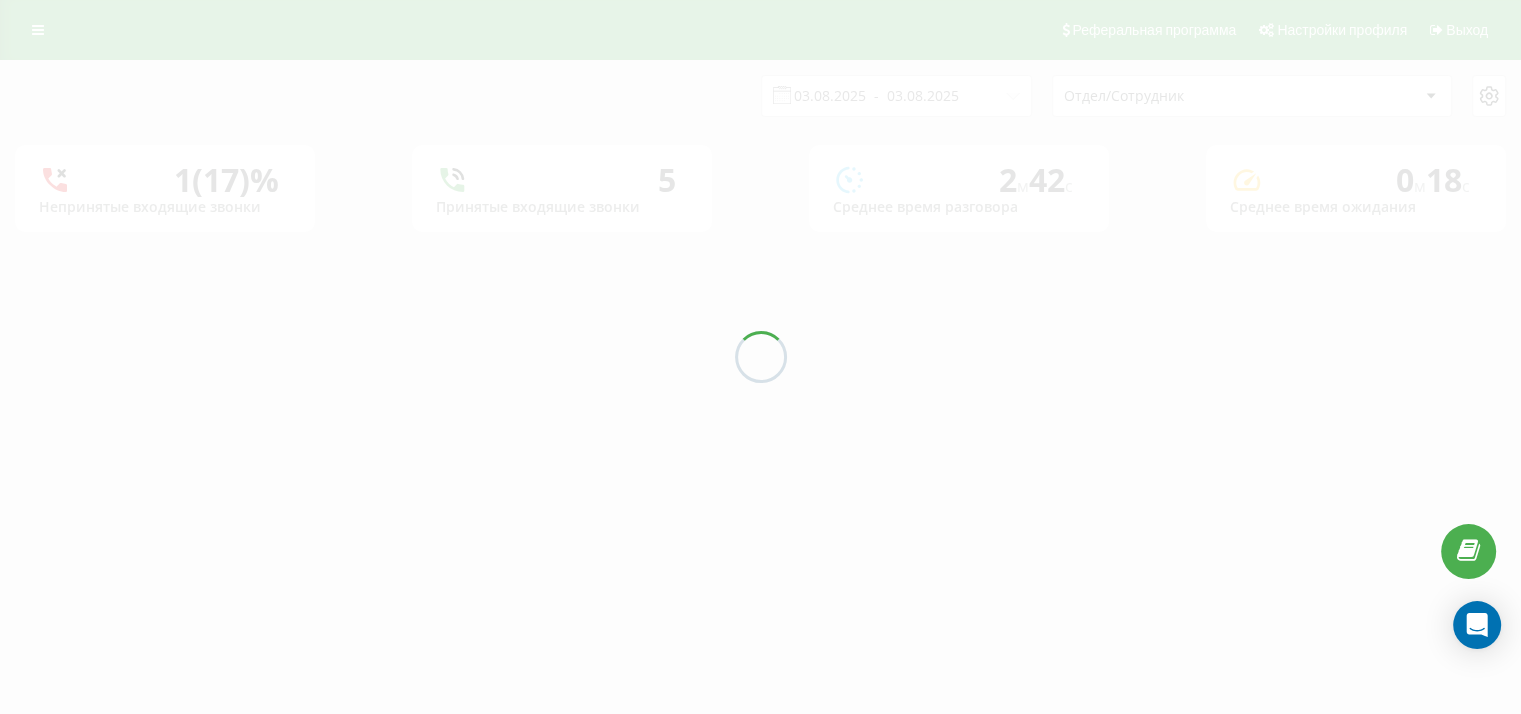 scroll, scrollTop: 0, scrollLeft: 0, axis: both 